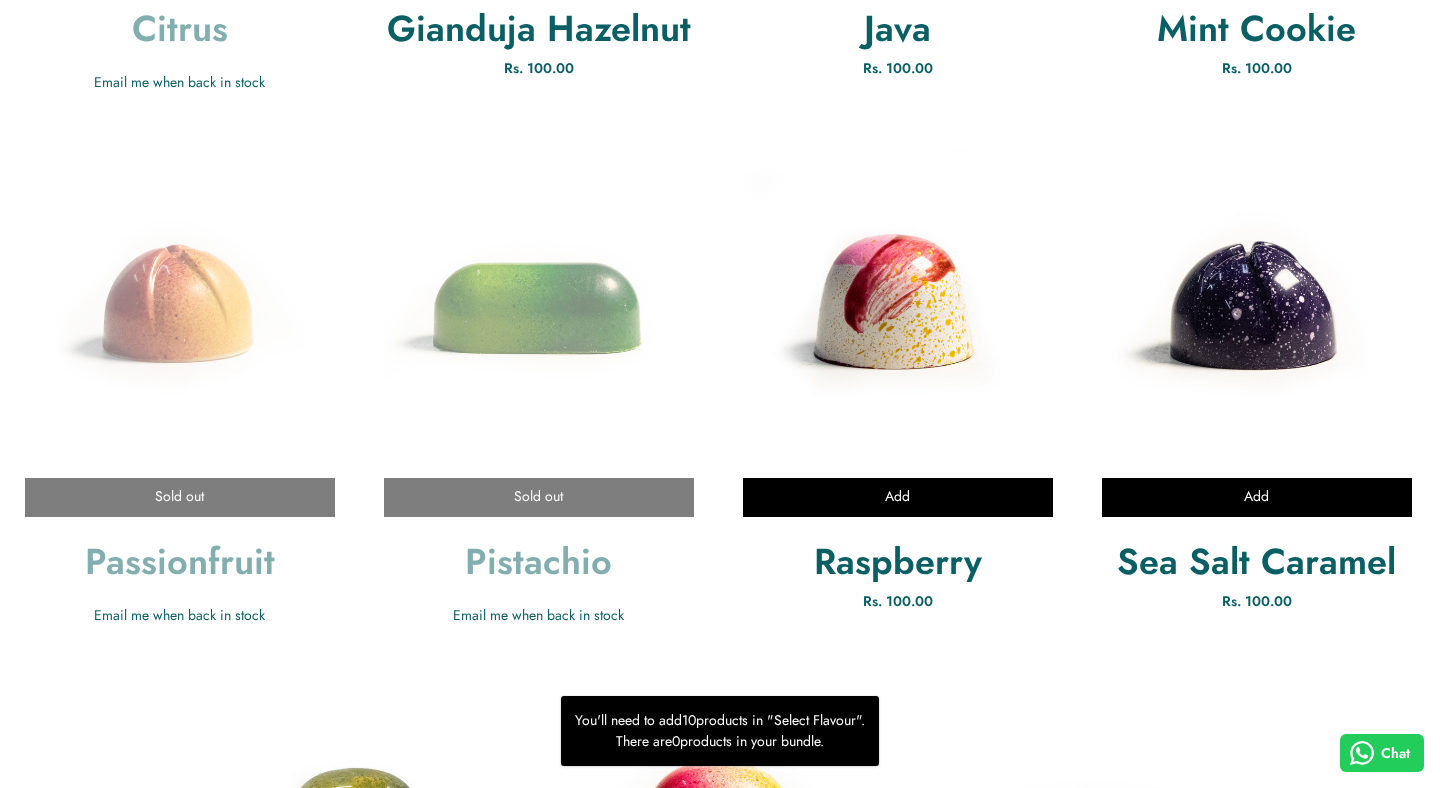 scroll, scrollTop: 0, scrollLeft: 0, axis: both 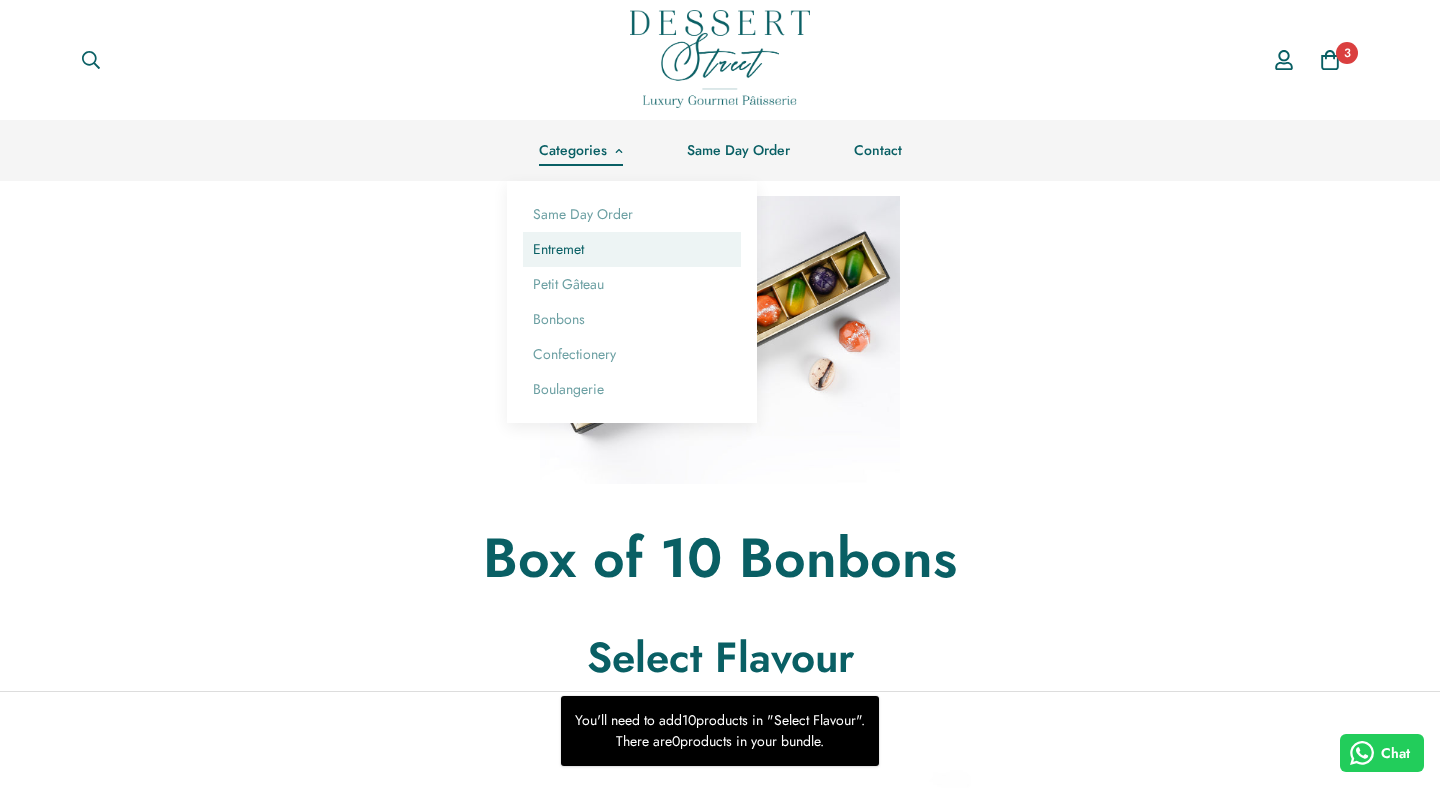 click on "Entremet" at bounding box center [632, 249] 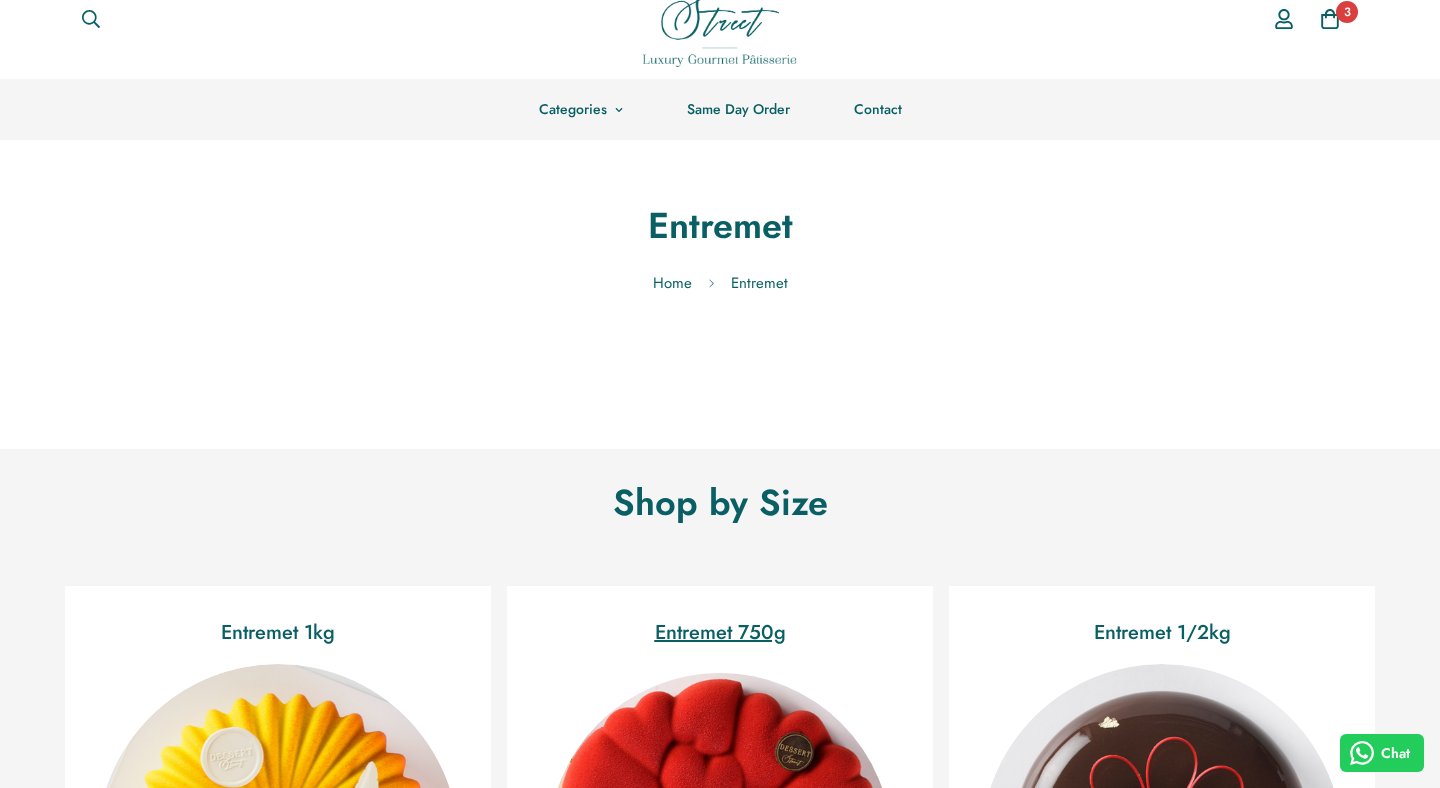 scroll, scrollTop: 0, scrollLeft: 0, axis: both 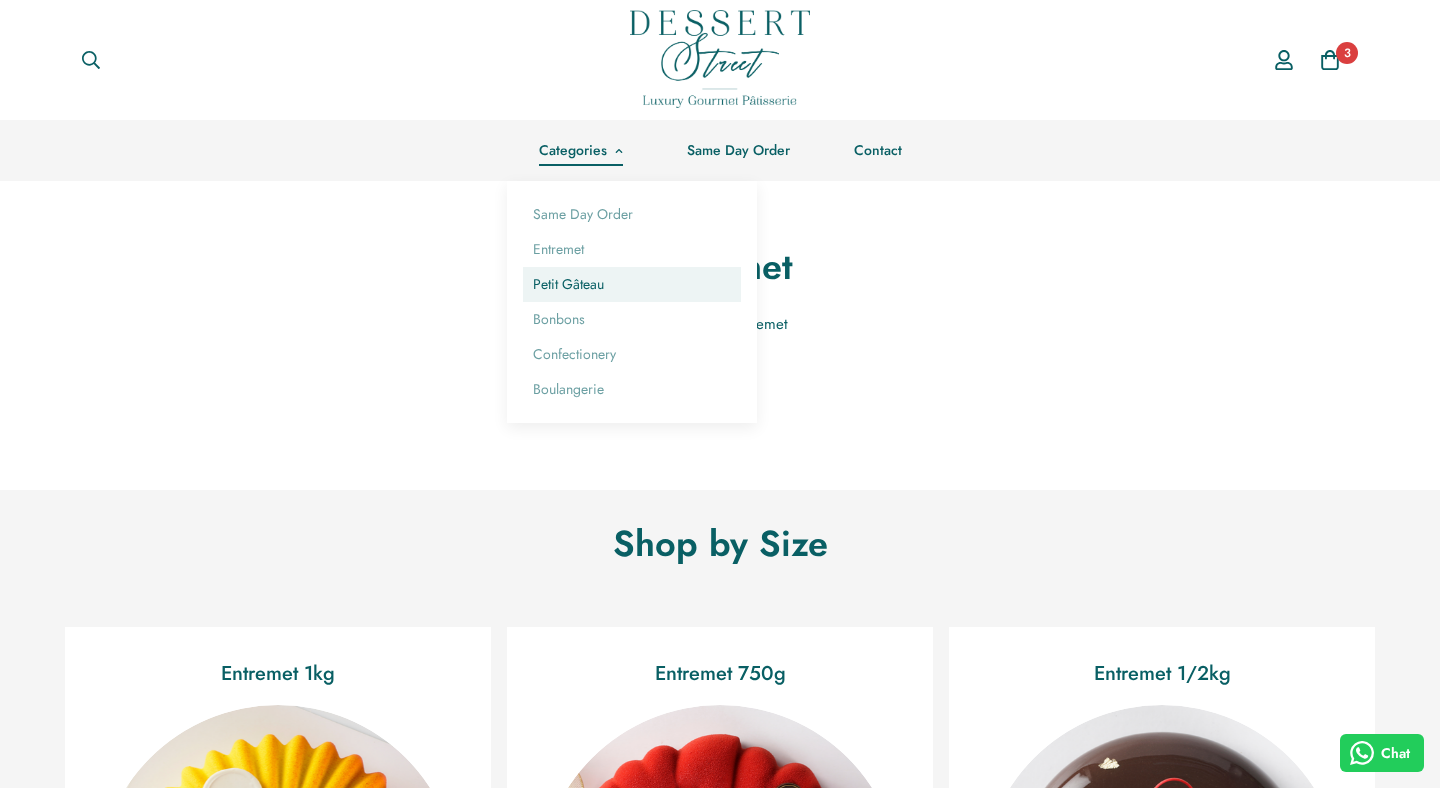 click on "Petit Gâteau" at bounding box center (632, 284) 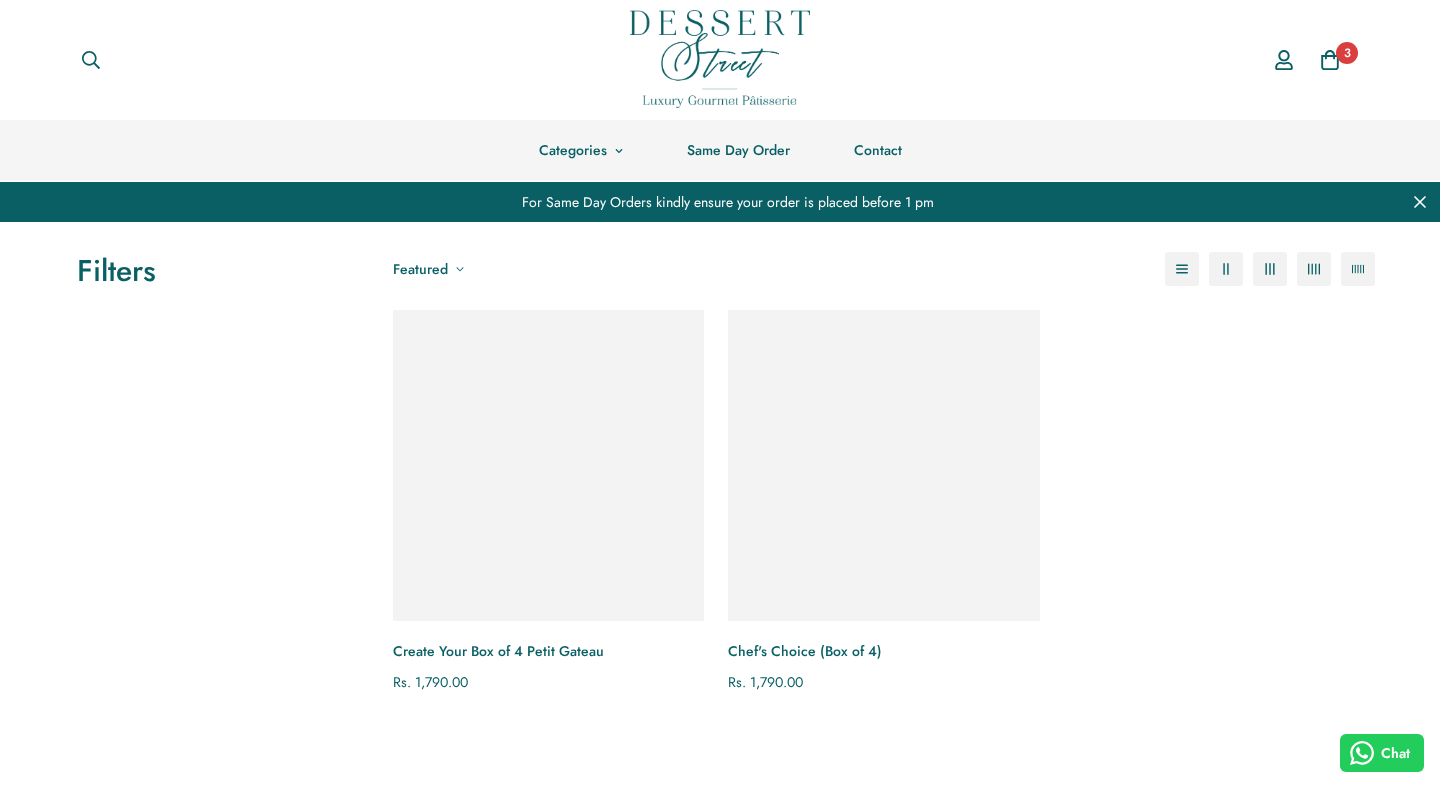 scroll, scrollTop: 0, scrollLeft: 0, axis: both 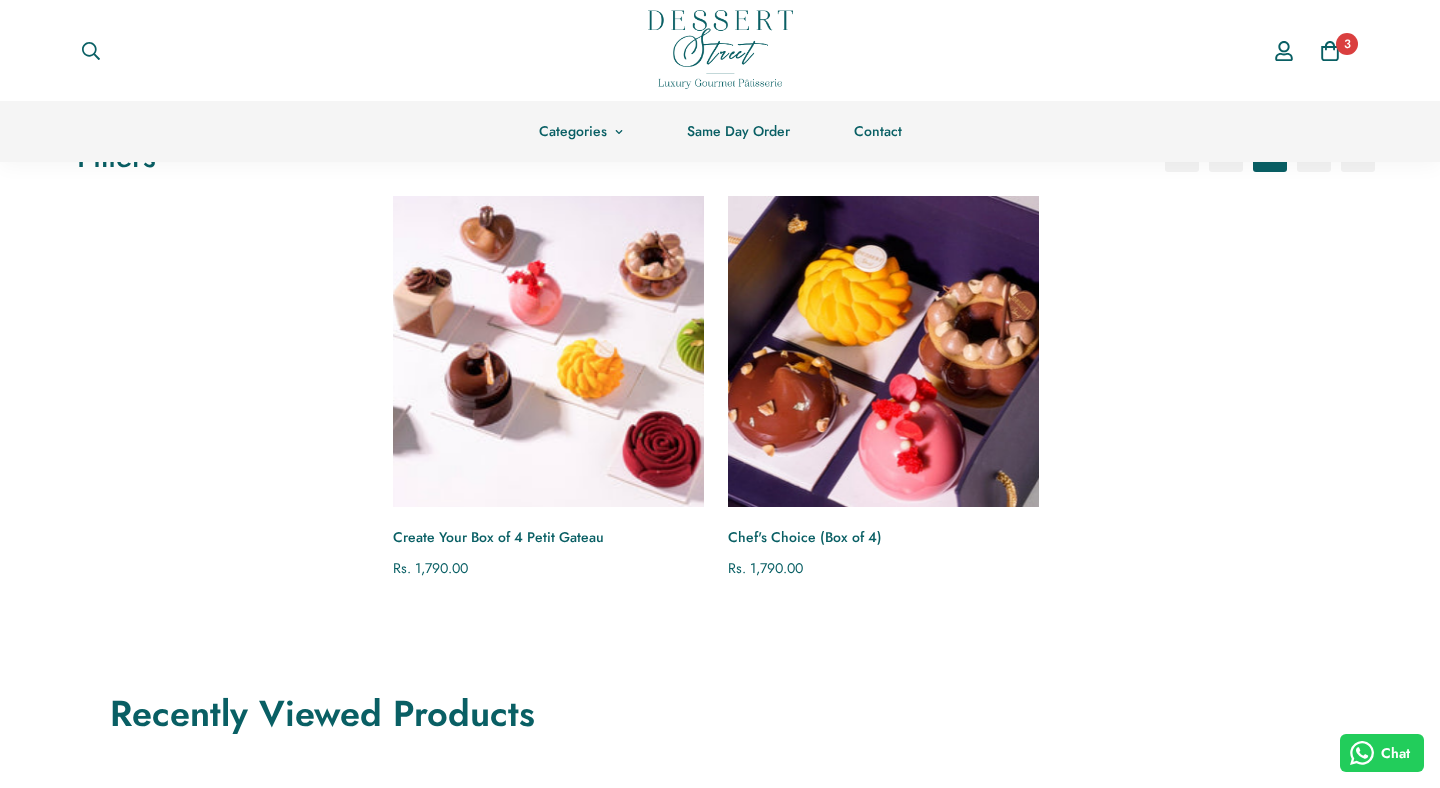 click at bounding box center [548, 351] 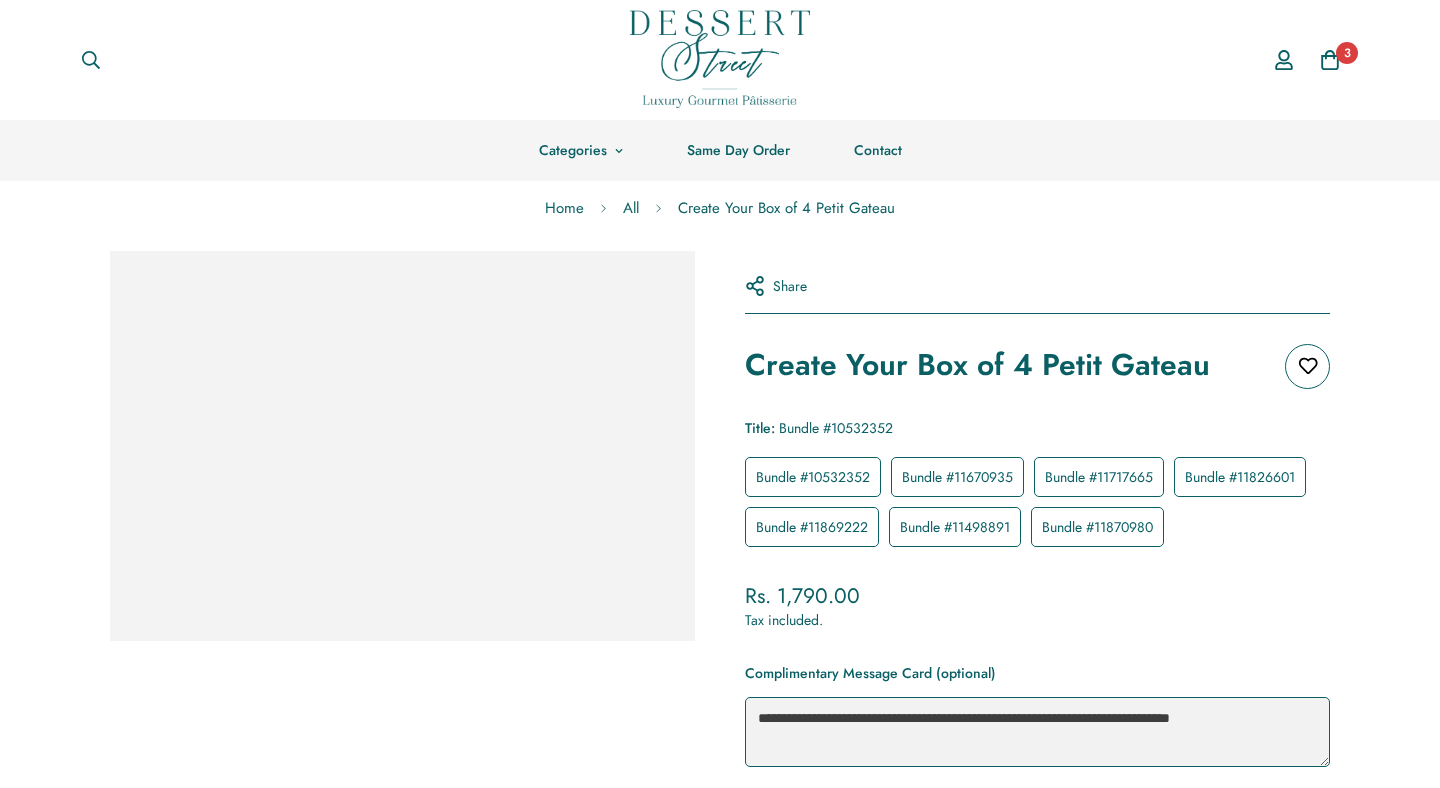 scroll, scrollTop: 0, scrollLeft: 0, axis: both 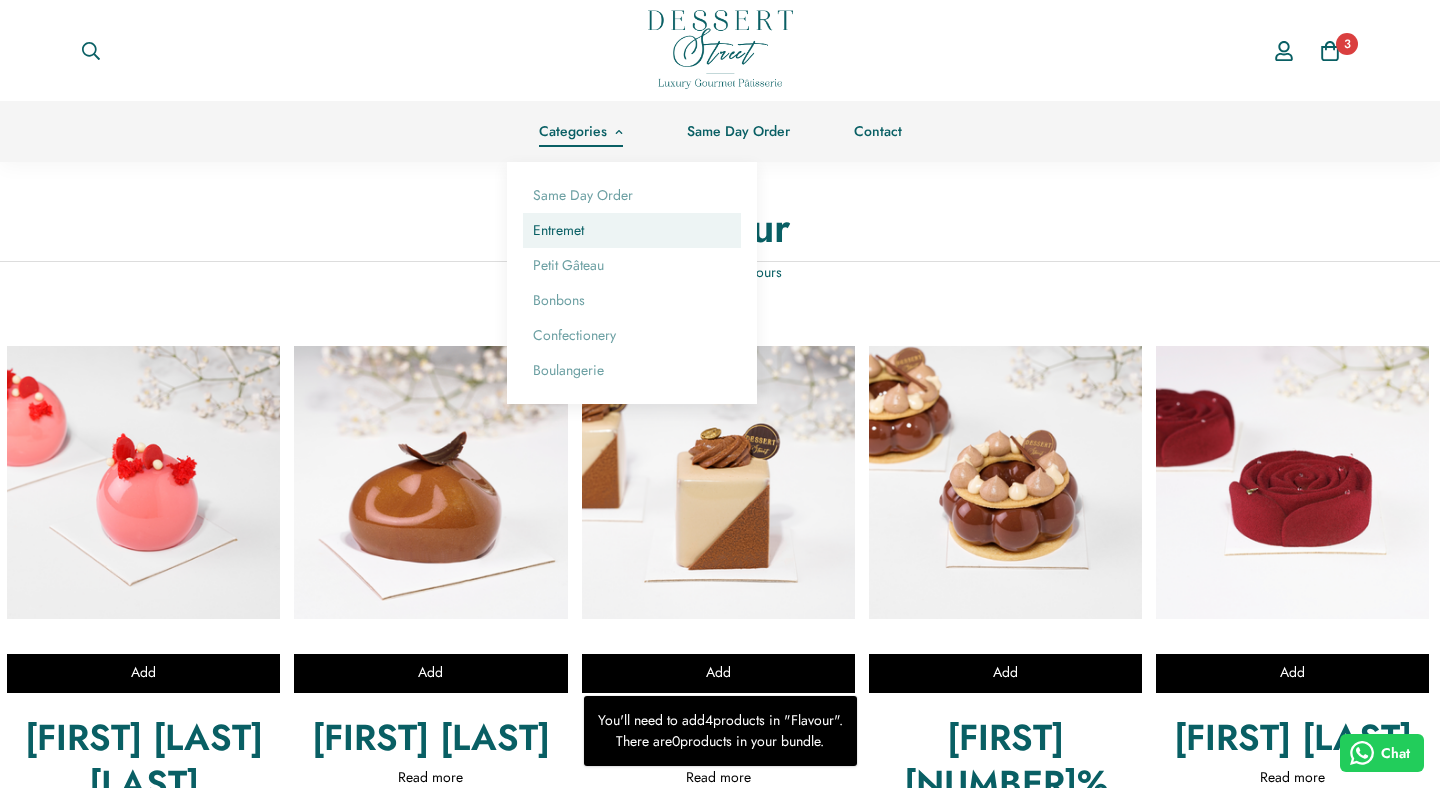 click on "Entremet" at bounding box center (632, 230) 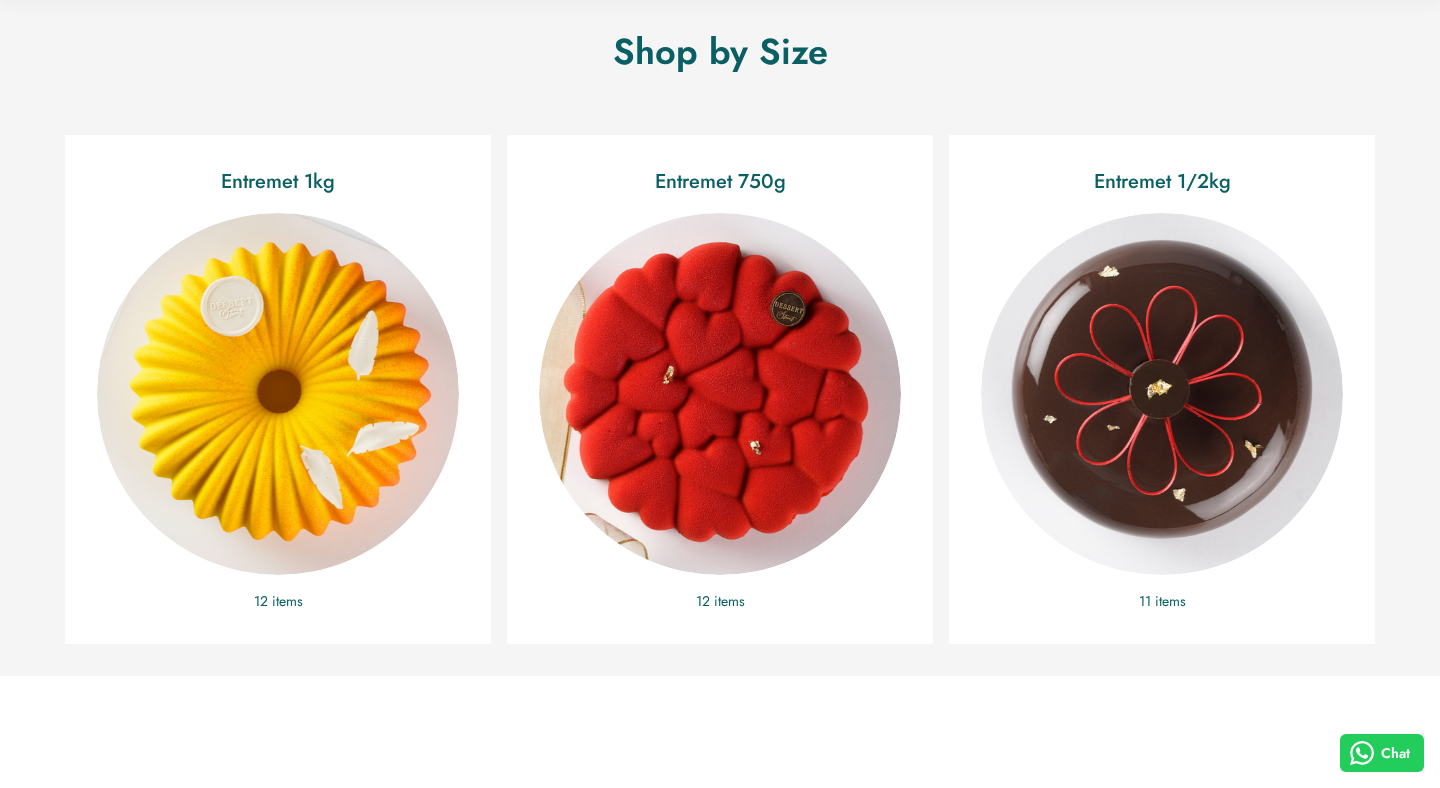 scroll, scrollTop: 494, scrollLeft: 0, axis: vertical 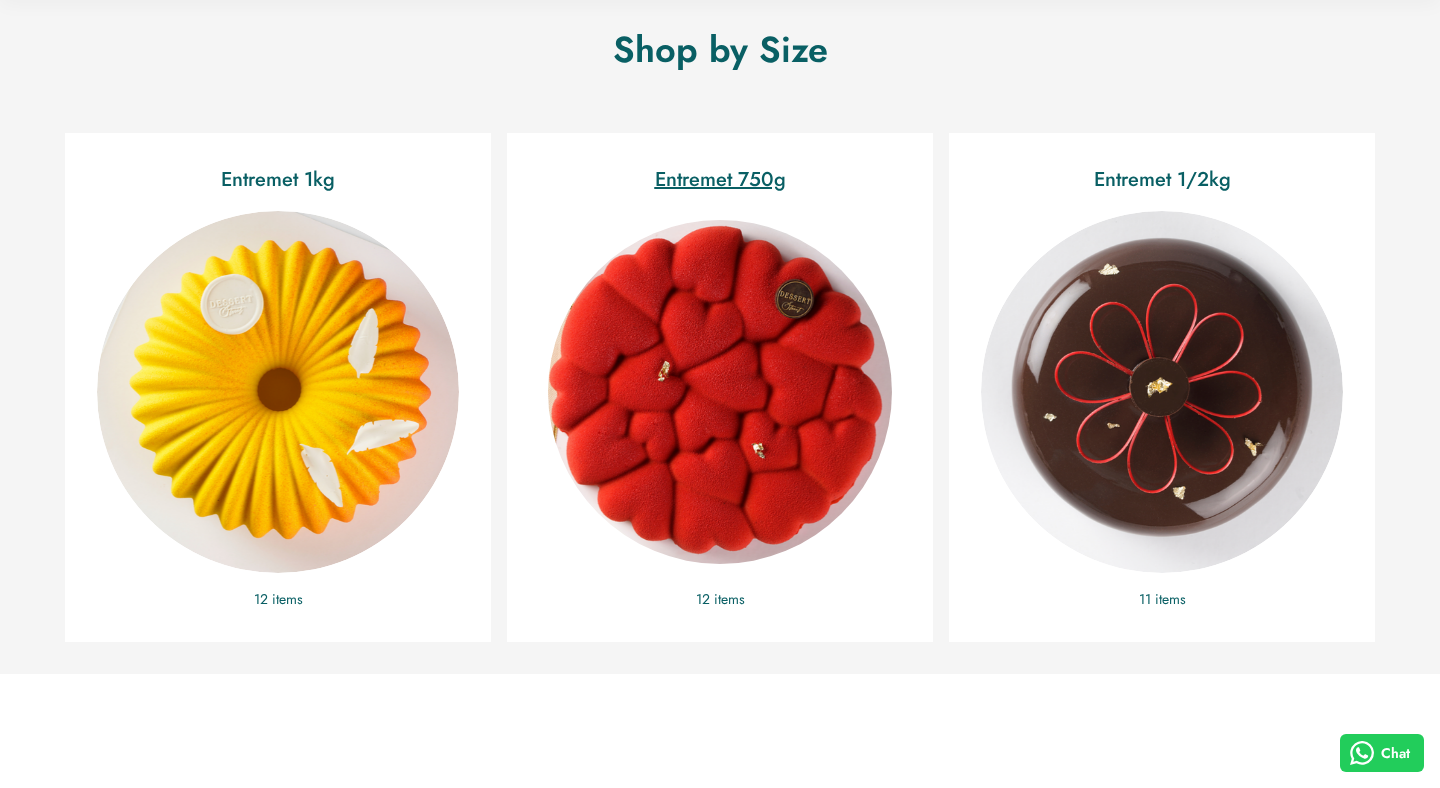click at bounding box center (719, 392) 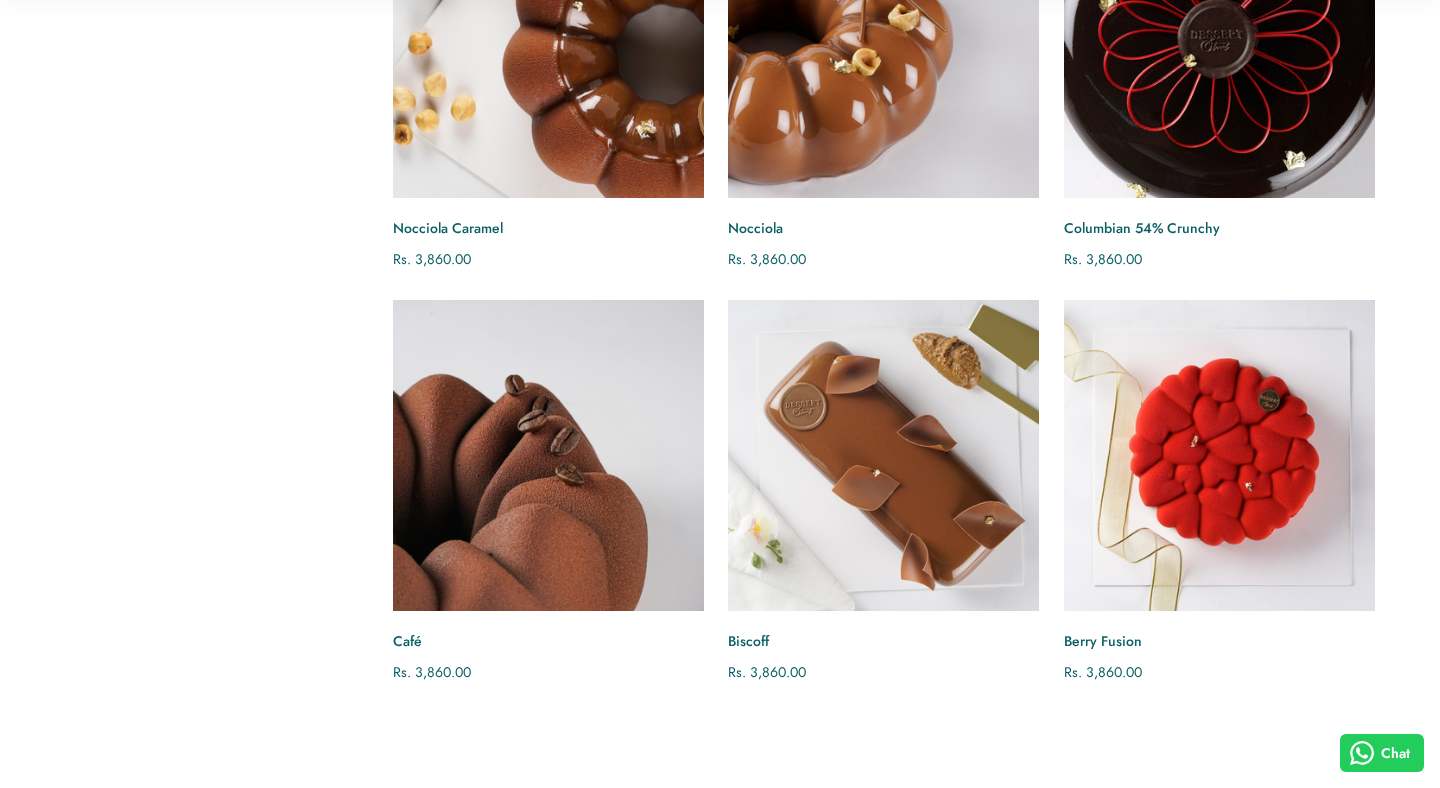 scroll, scrollTop: 1251, scrollLeft: 0, axis: vertical 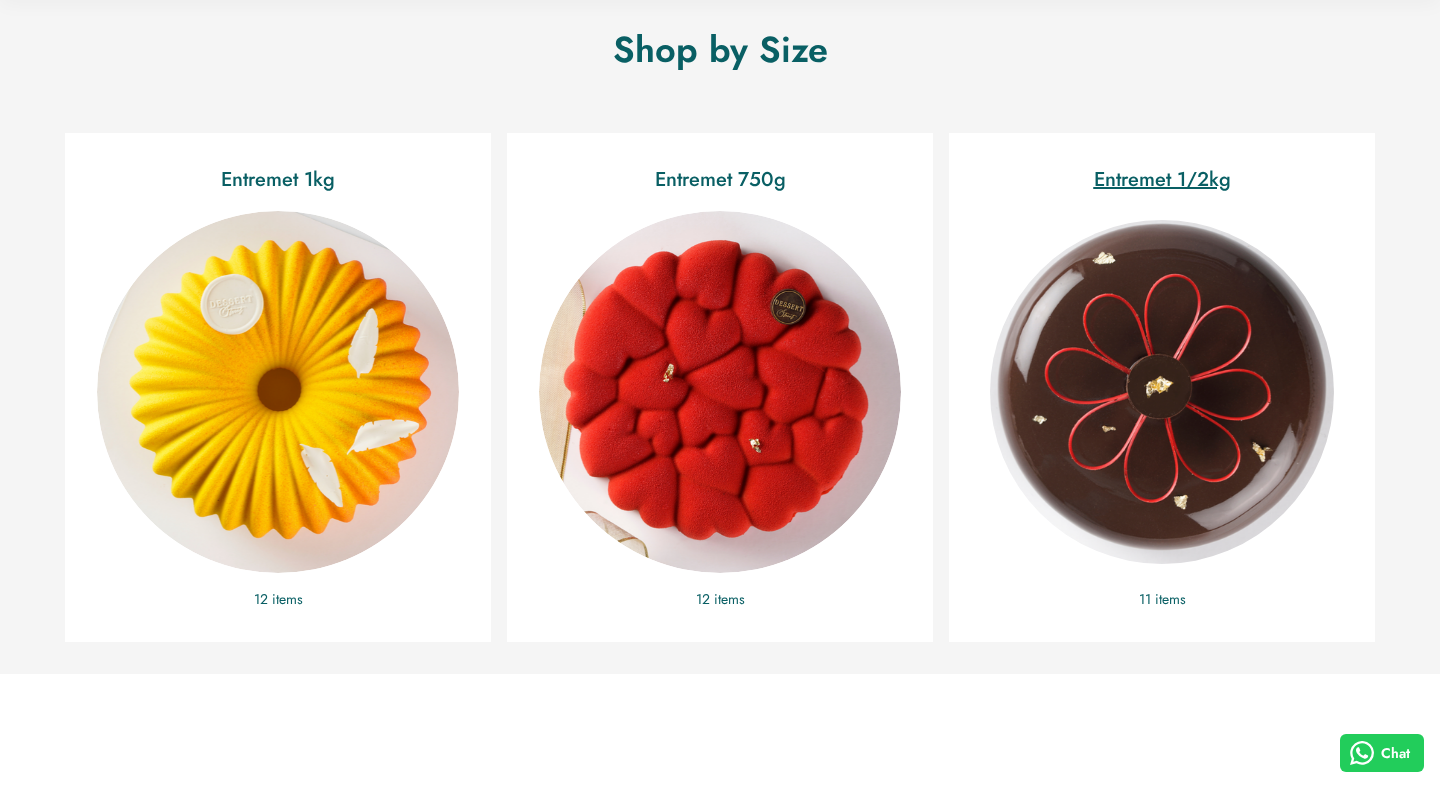 click at bounding box center [1161, 392] 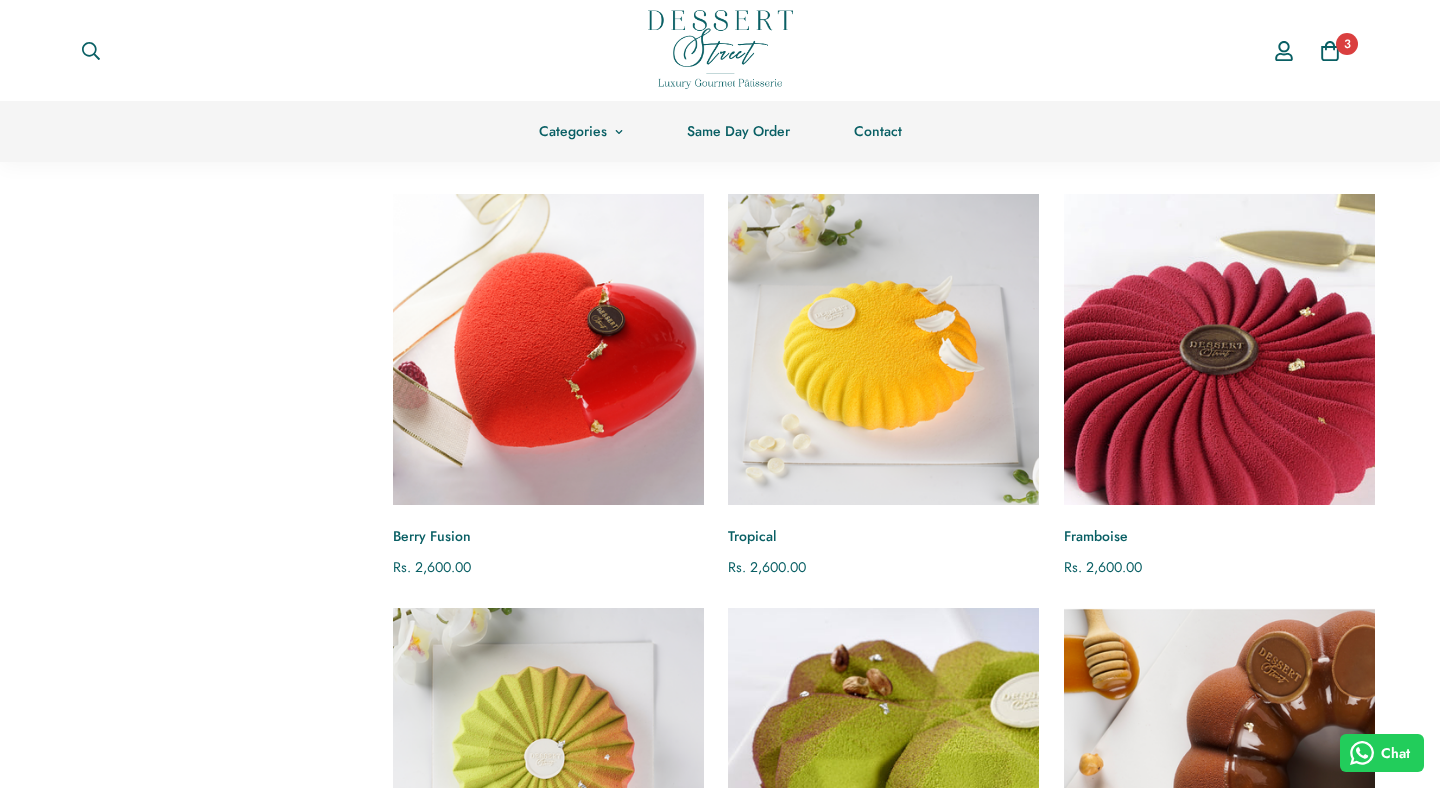scroll, scrollTop: 0, scrollLeft: 0, axis: both 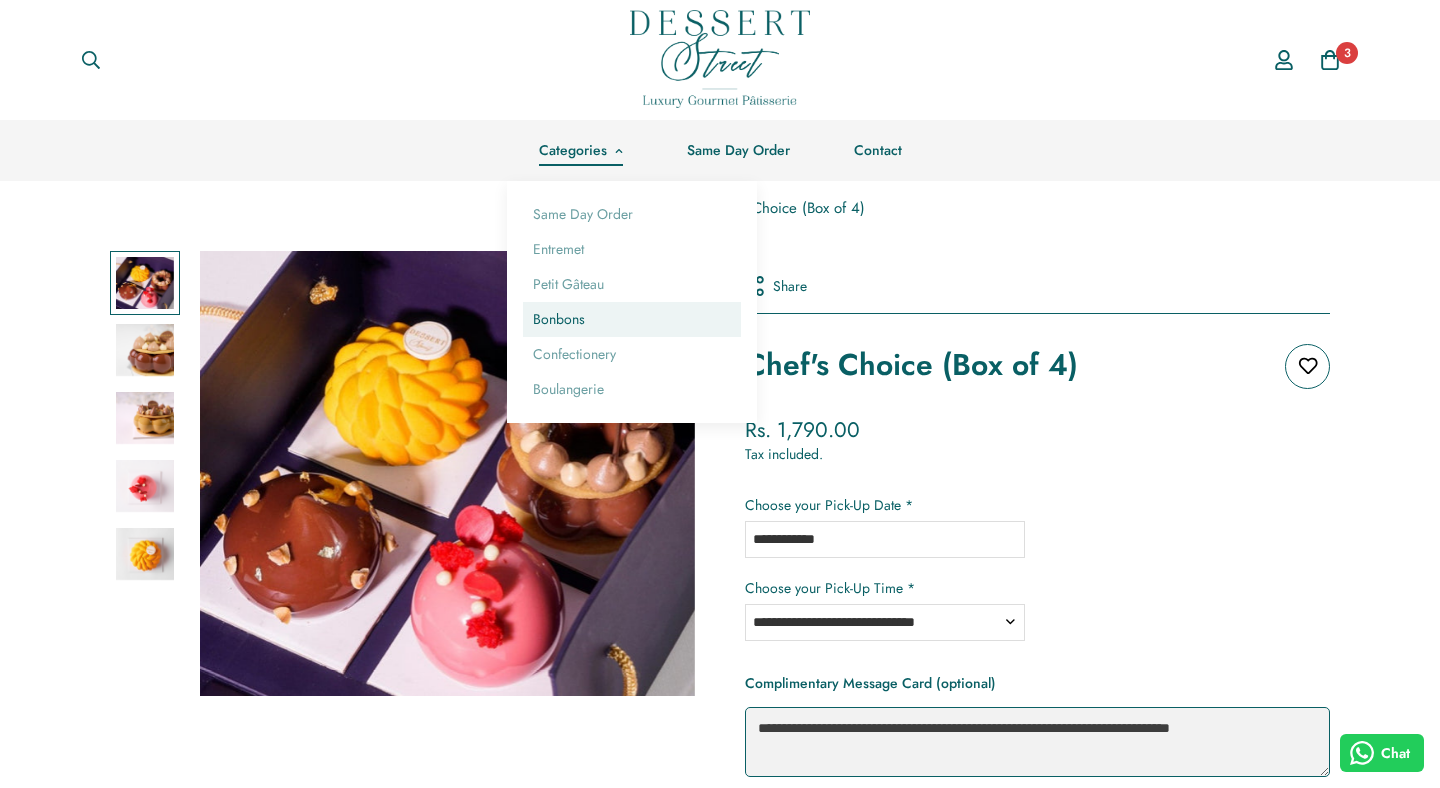 click on "Bonbons" at bounding box center [632, 319] 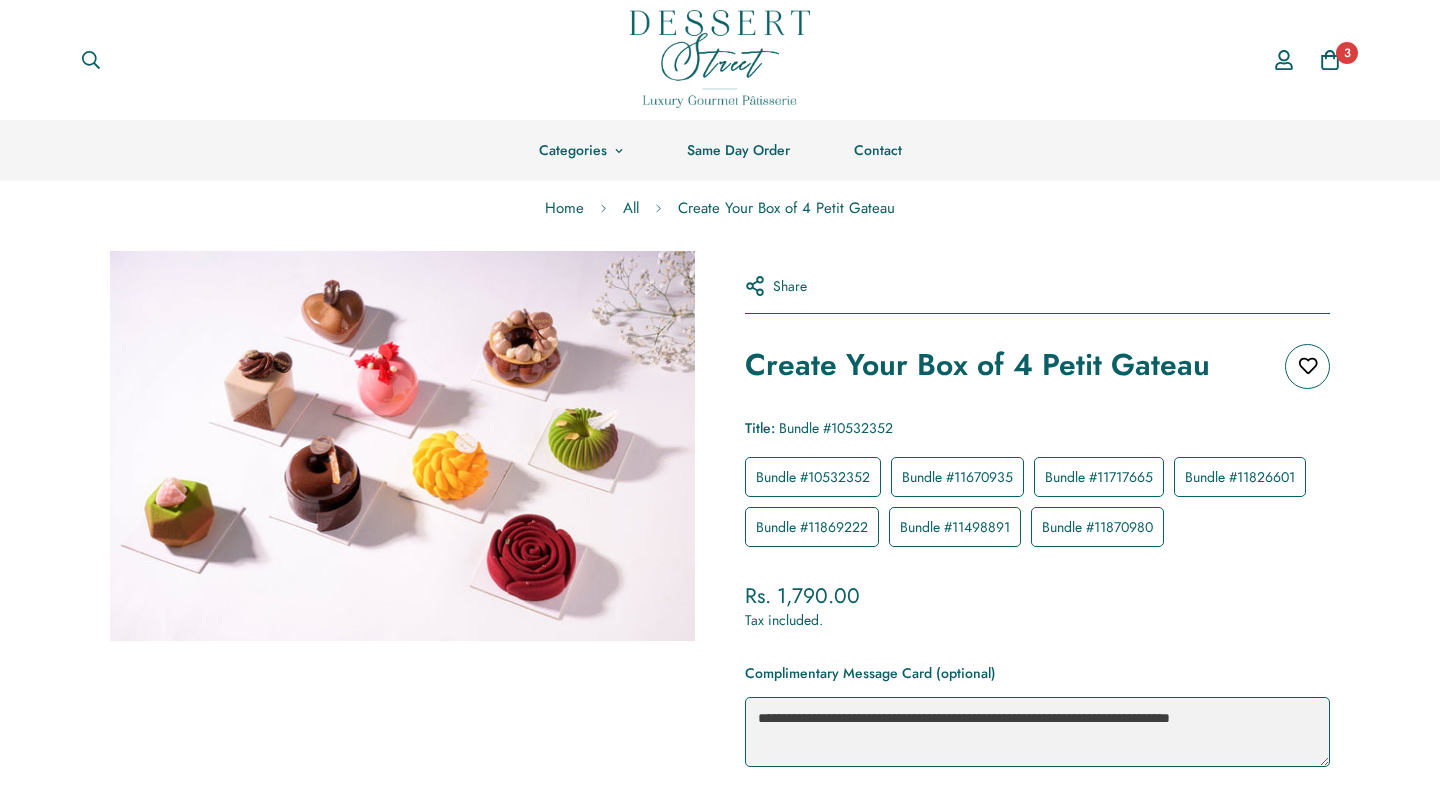 scroll, scrollTop: 0, scrollLeft: 0, axis: both 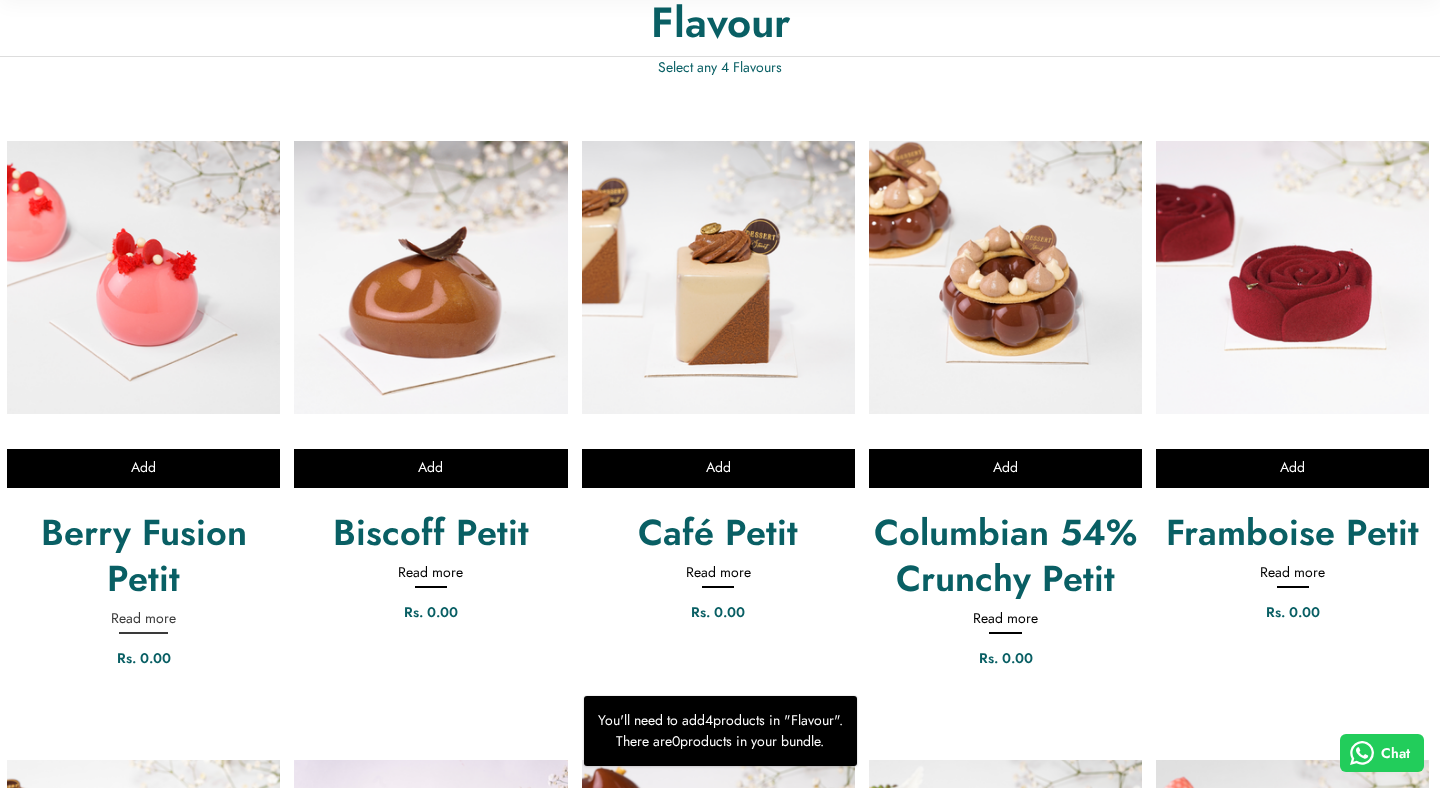 click on "Read more" at bounding box center (143, 621) 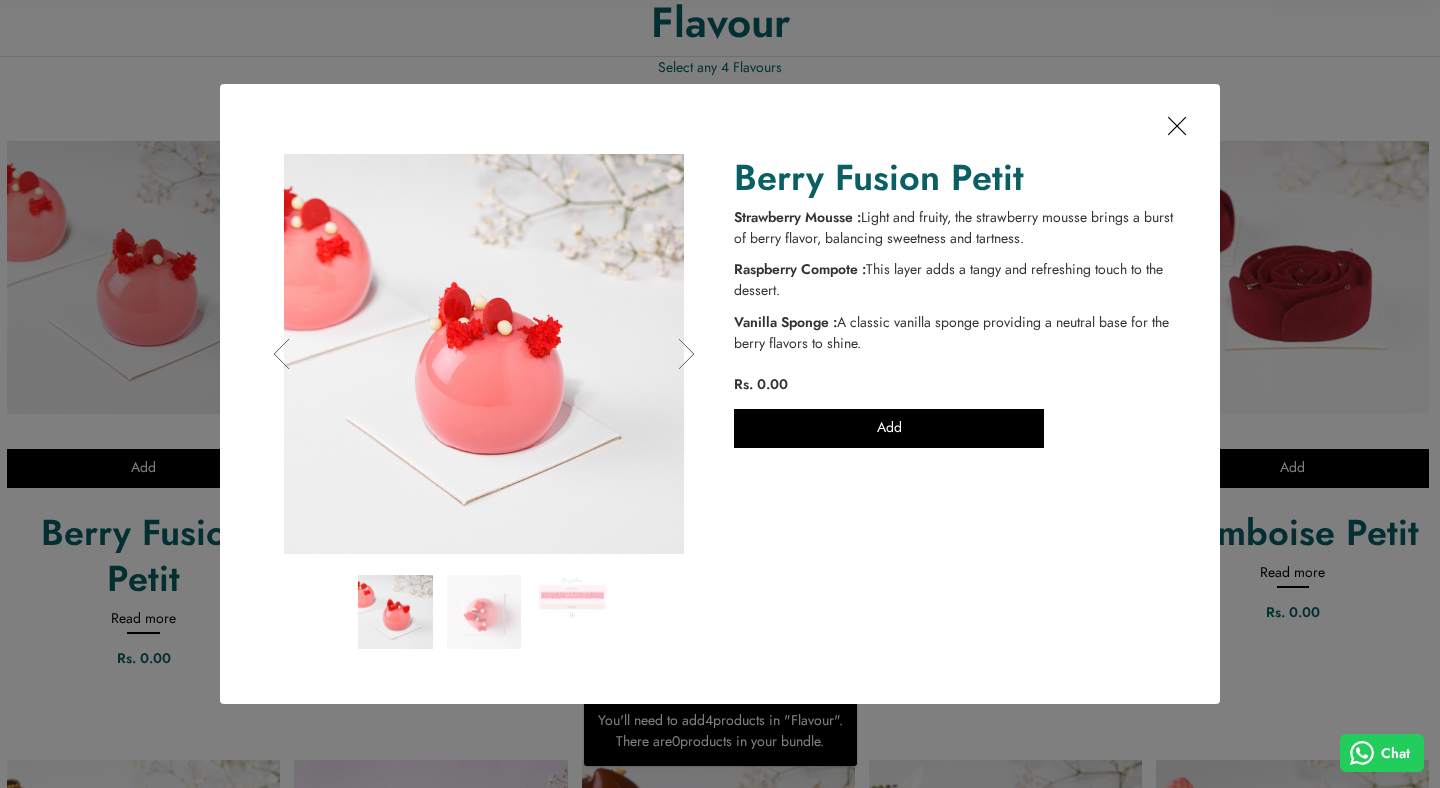 click at bounding box center (1177, 126) 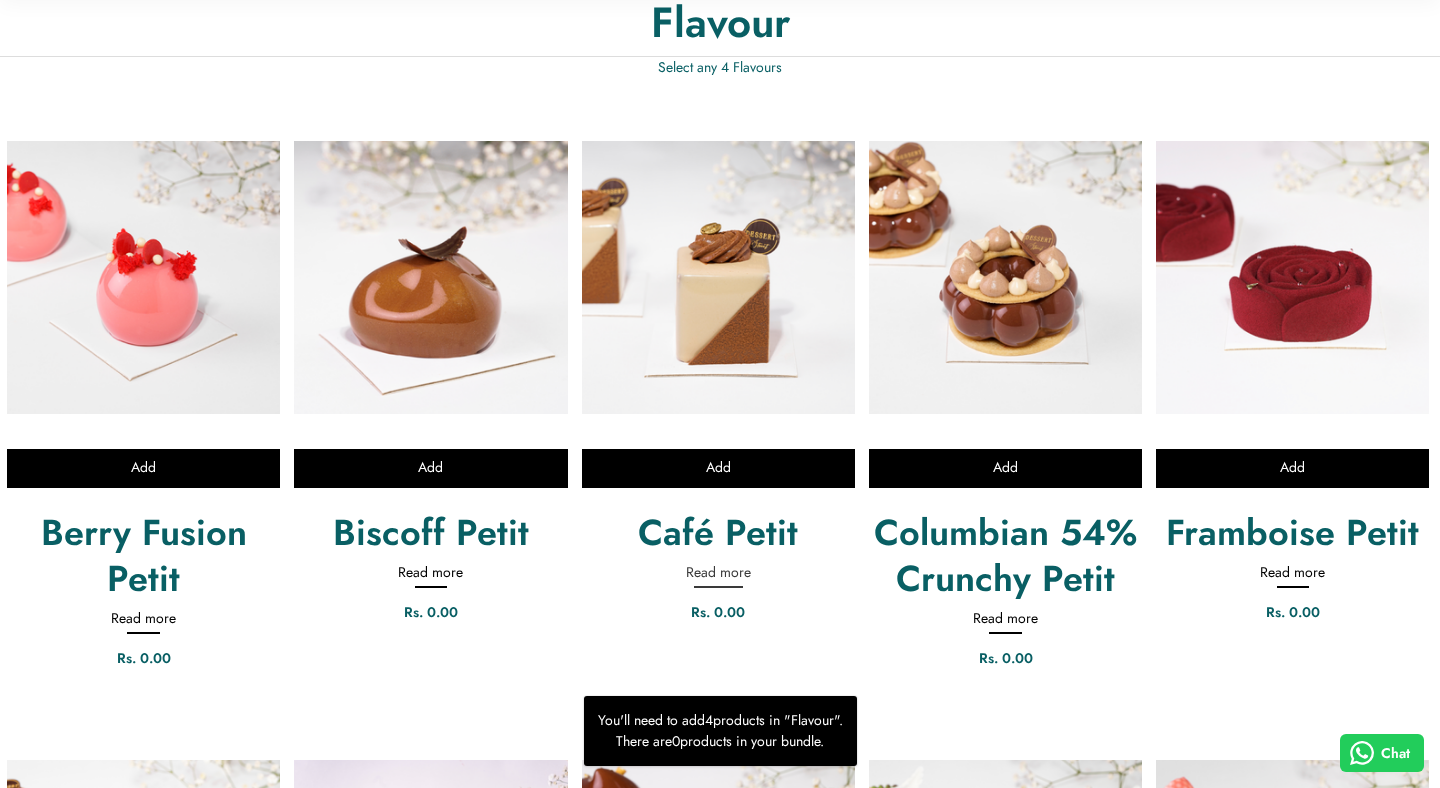 click on "Read more" at bounding box center [718, 575] 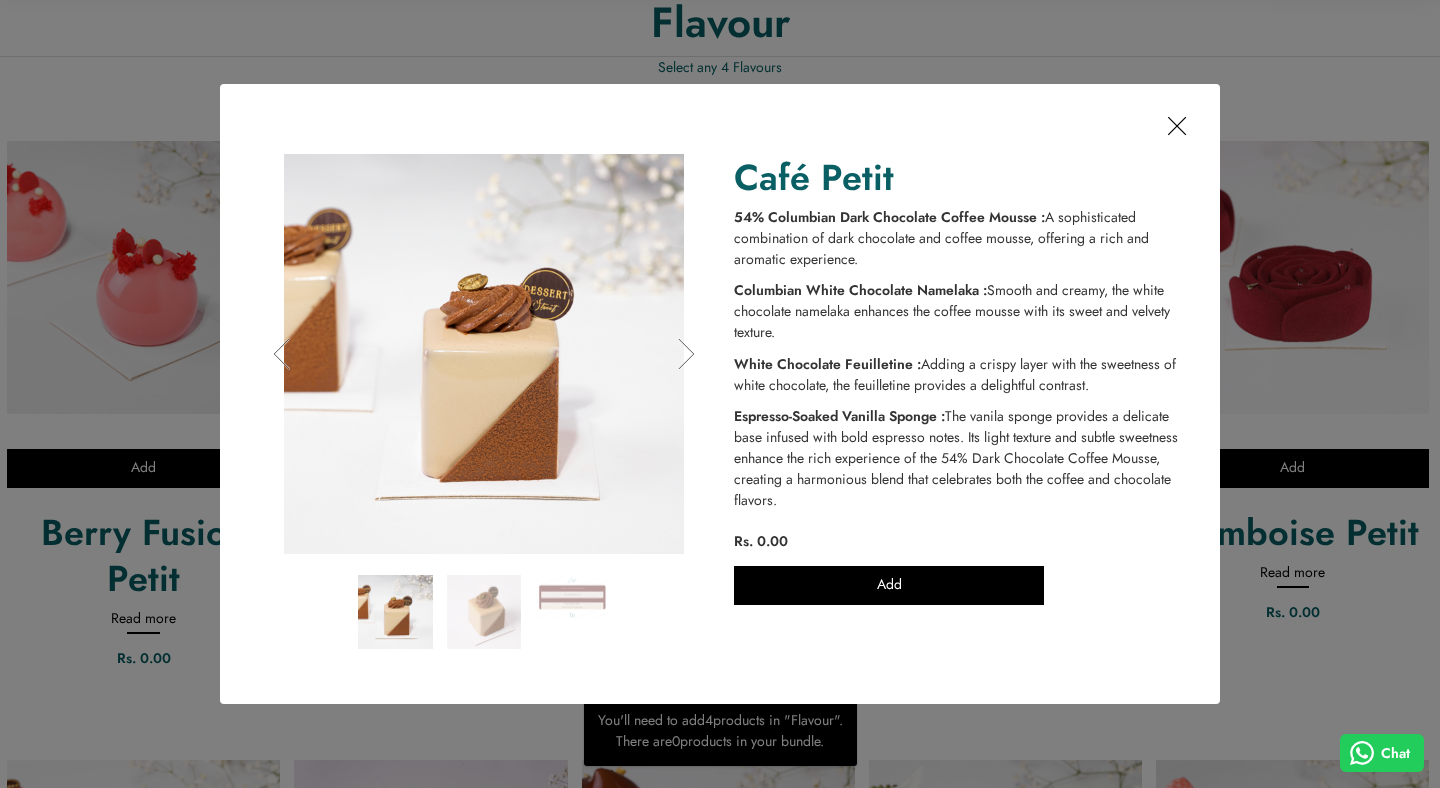 click at bounding box center (1177, 126) 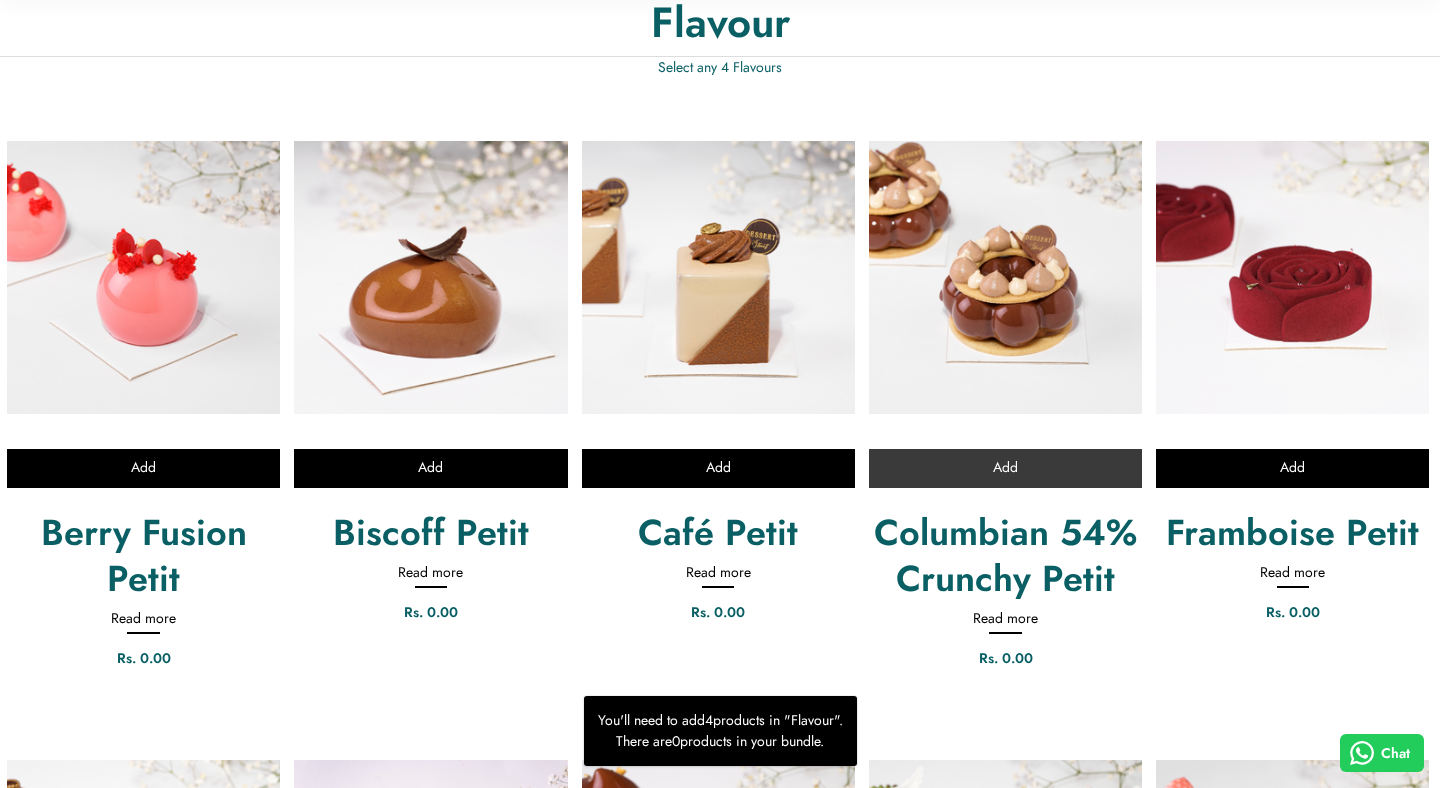 click on "Add" at bounding box center (1005, 468) 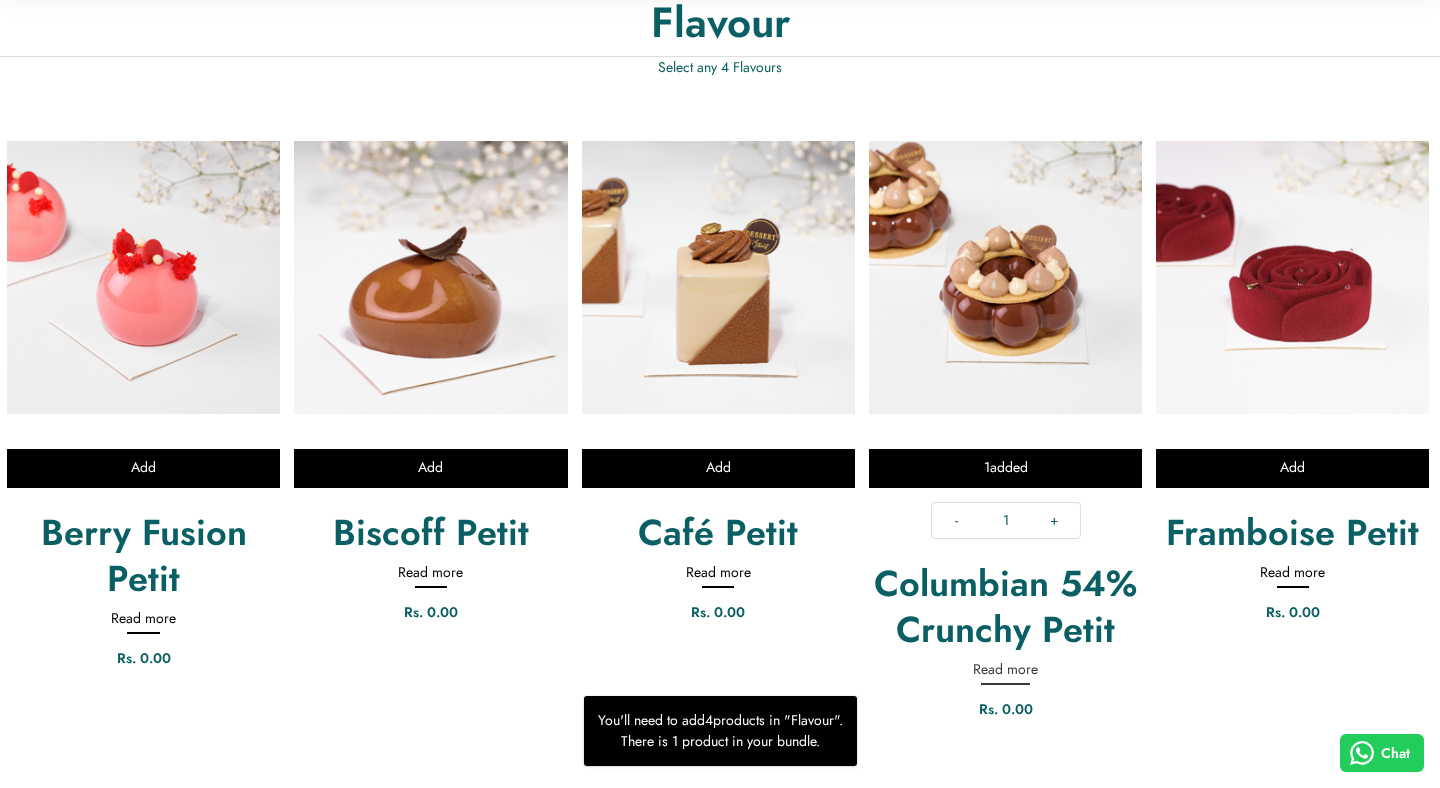 click on "Read more" at bounding box center [1005, 672] 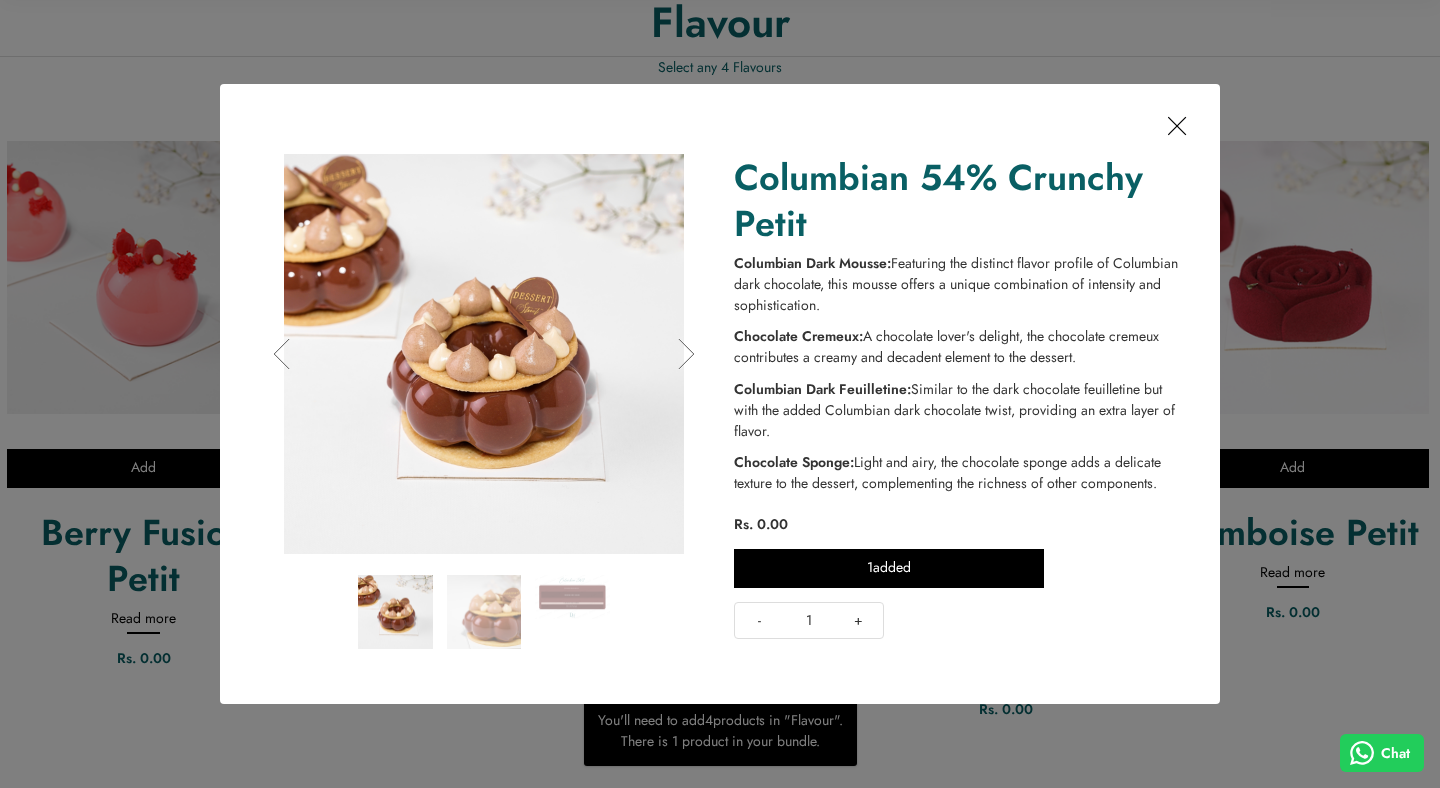 click at bounding box center (1177, 126) 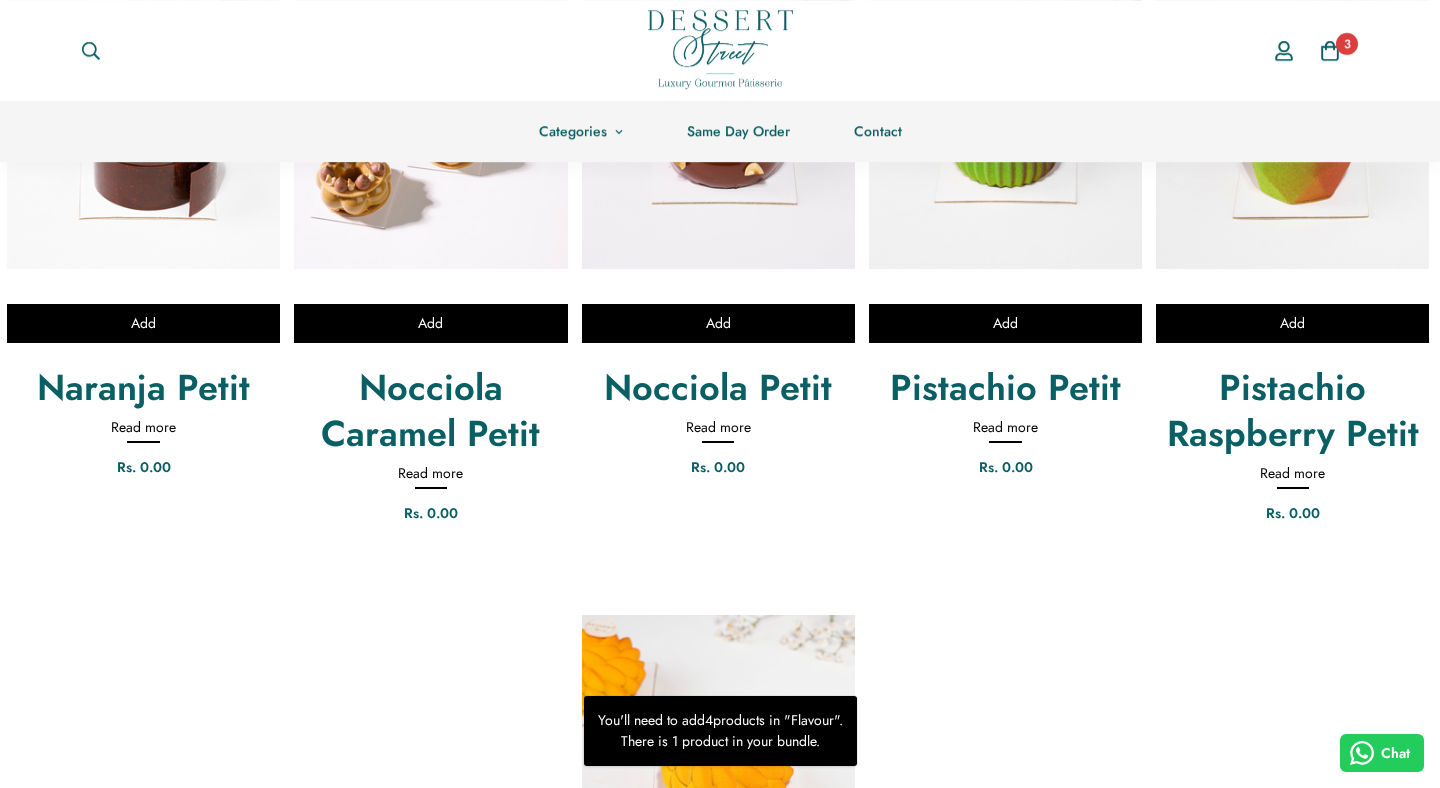 scroll, scrollTop: 1575, scrollLeft: 0, axis: vertical 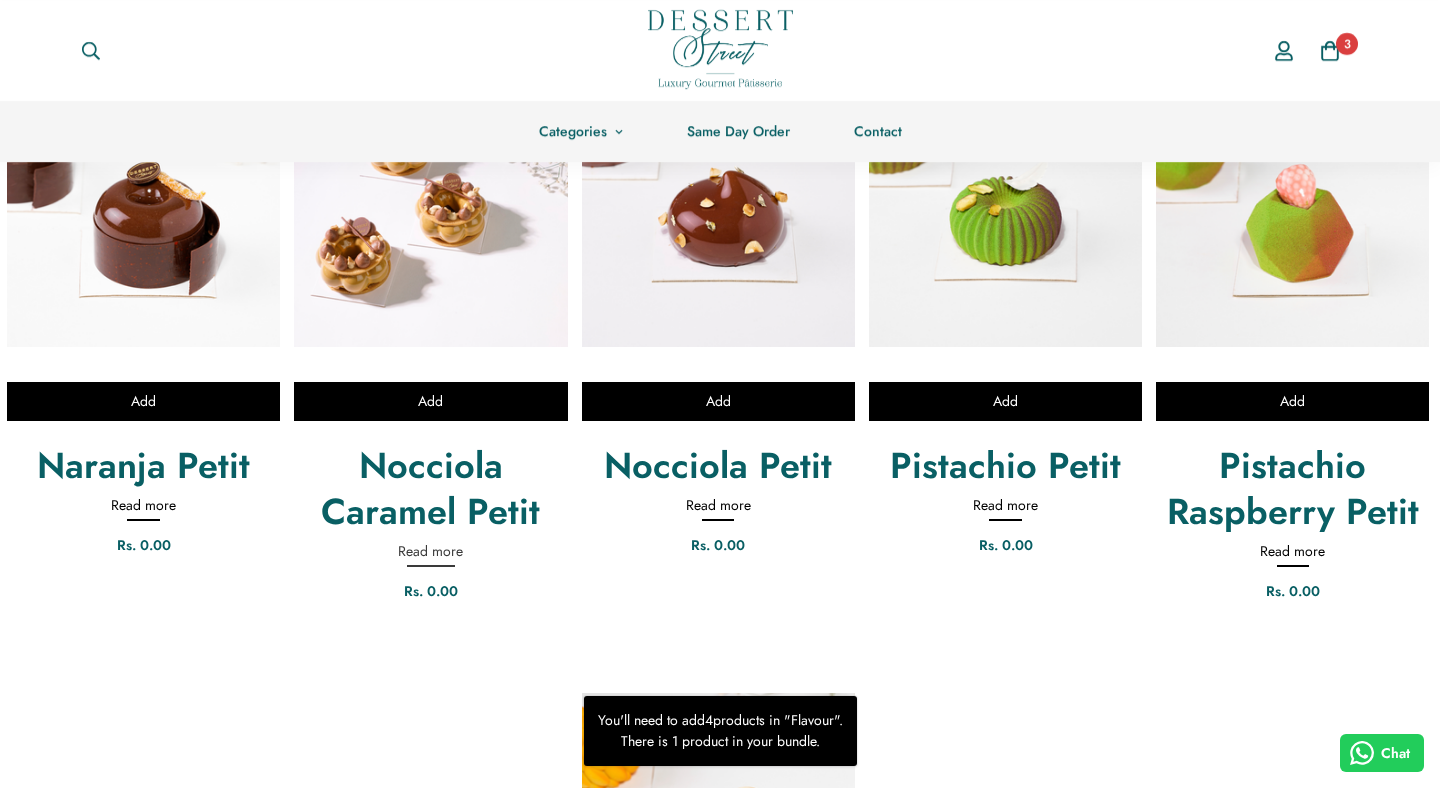 click on "Read more" at bounding box center [430, 554] 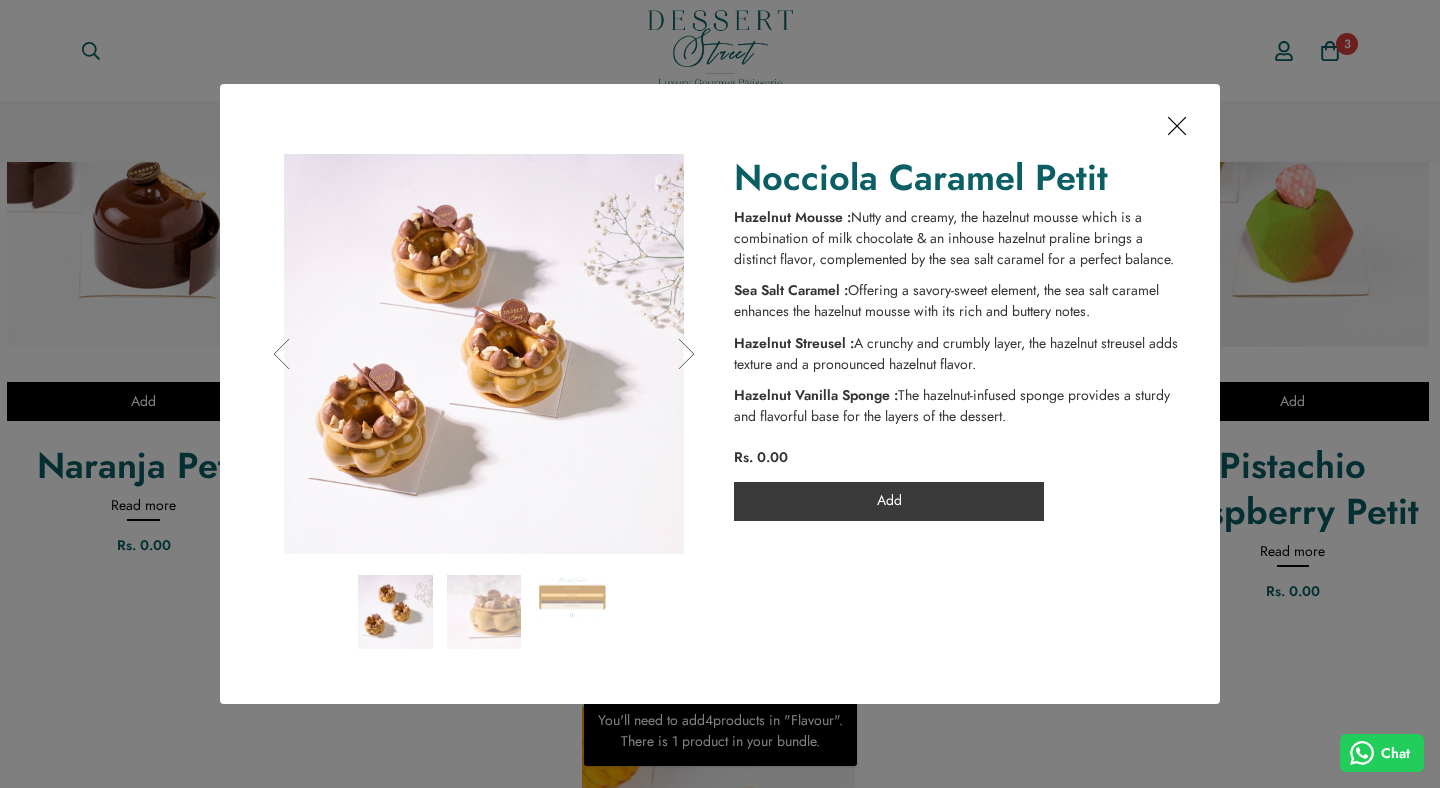 click on "Add" at bounding box center [889, 500] 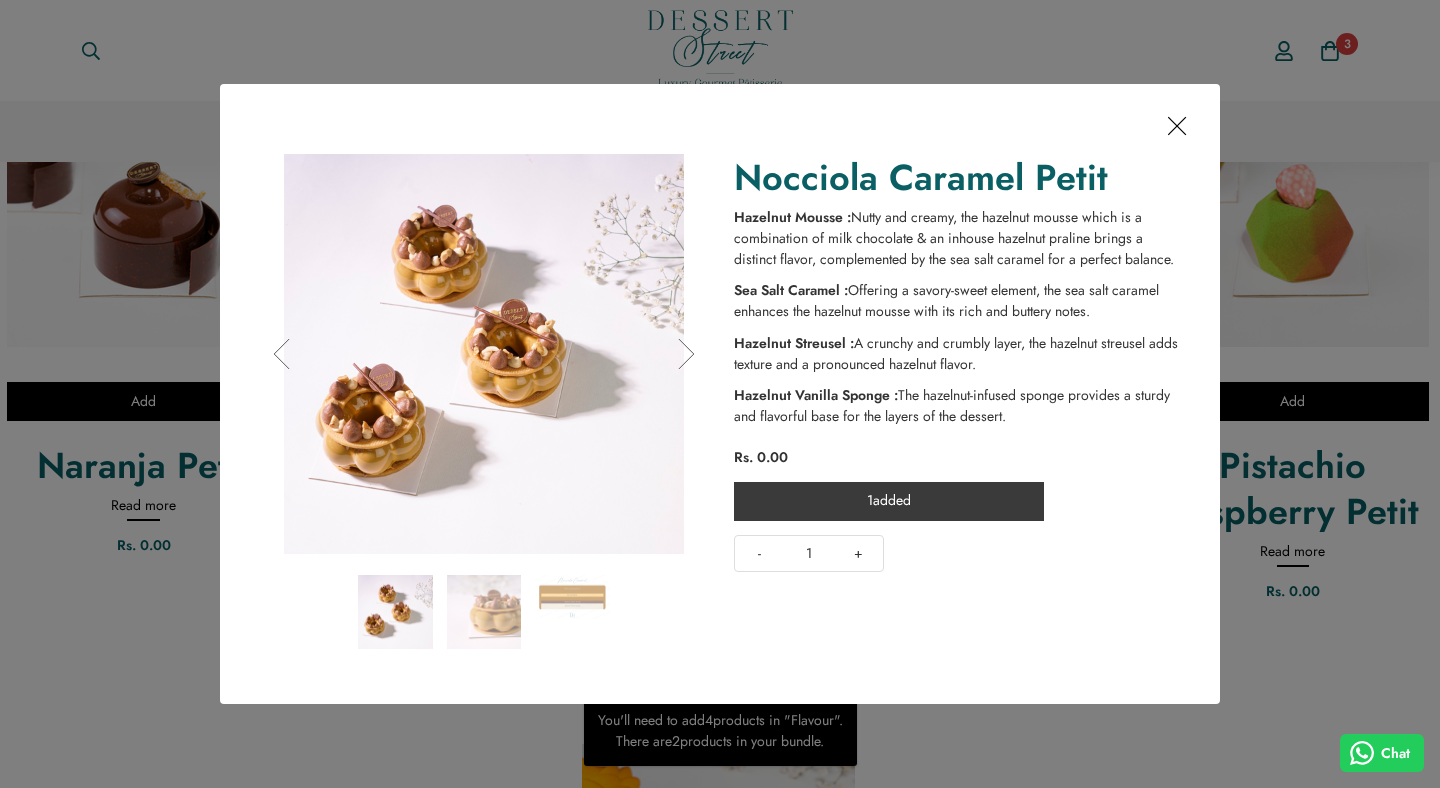 type 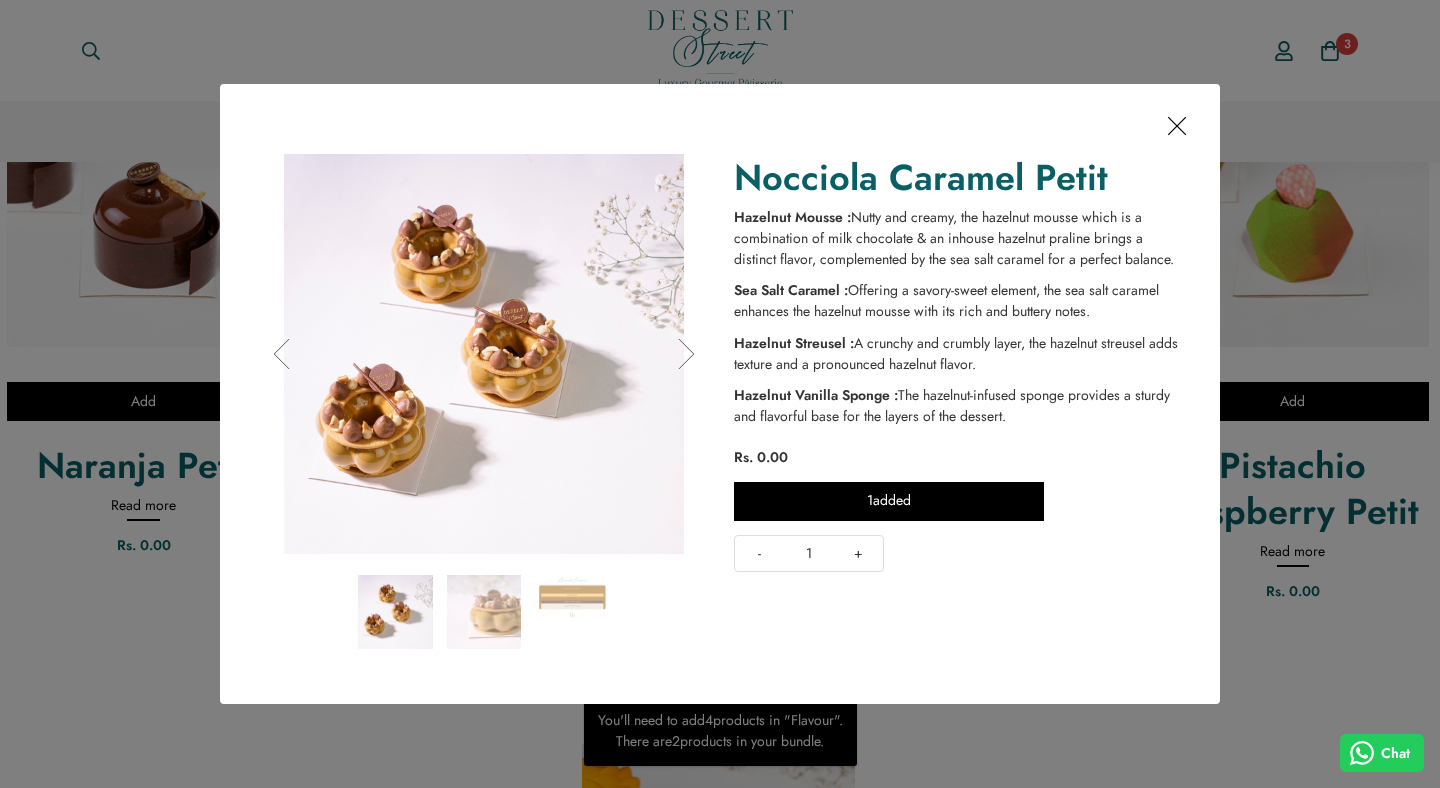 click at bounding box center [1177, 126] 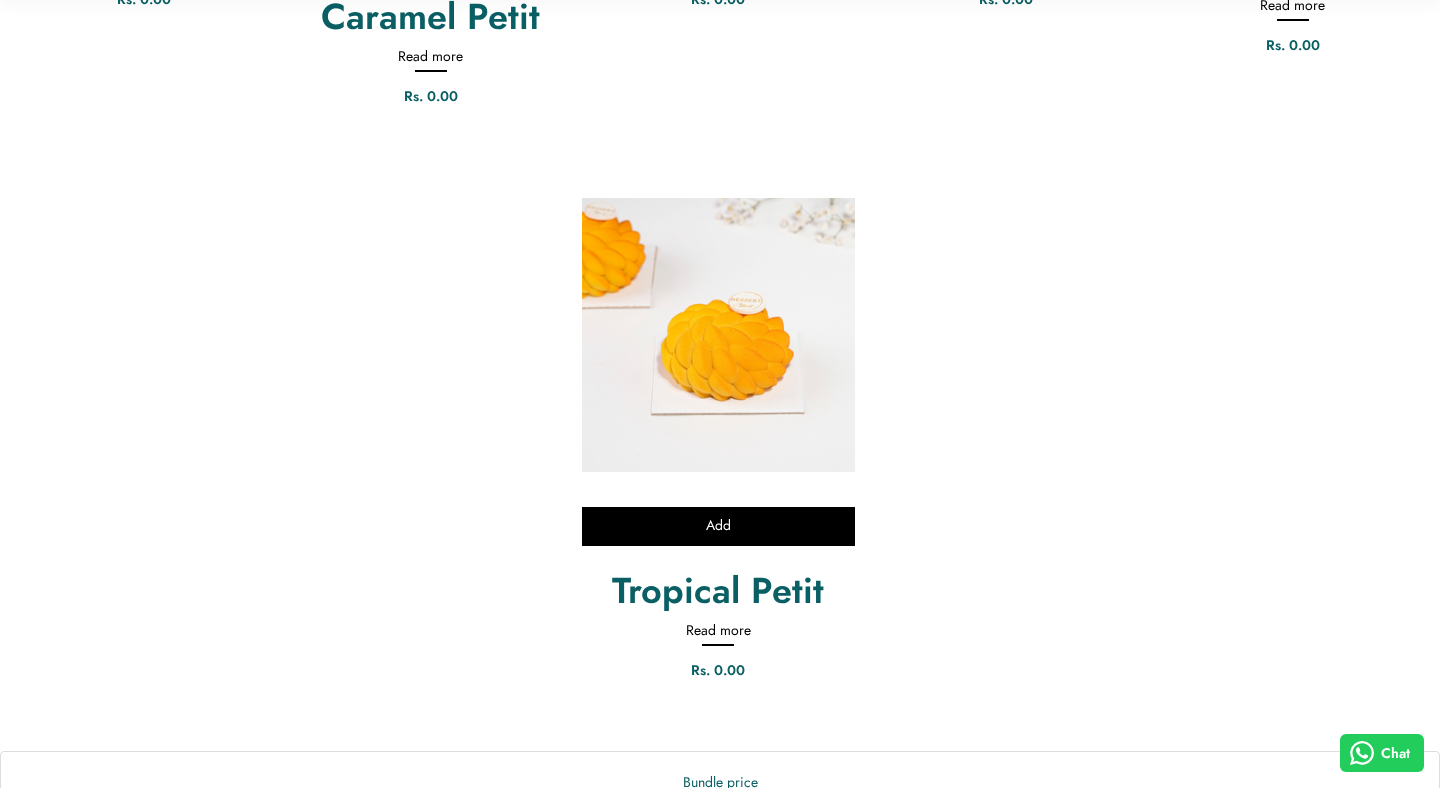 scroll, scrollTop: 2177, scrollLeft: 0, axis: vertical 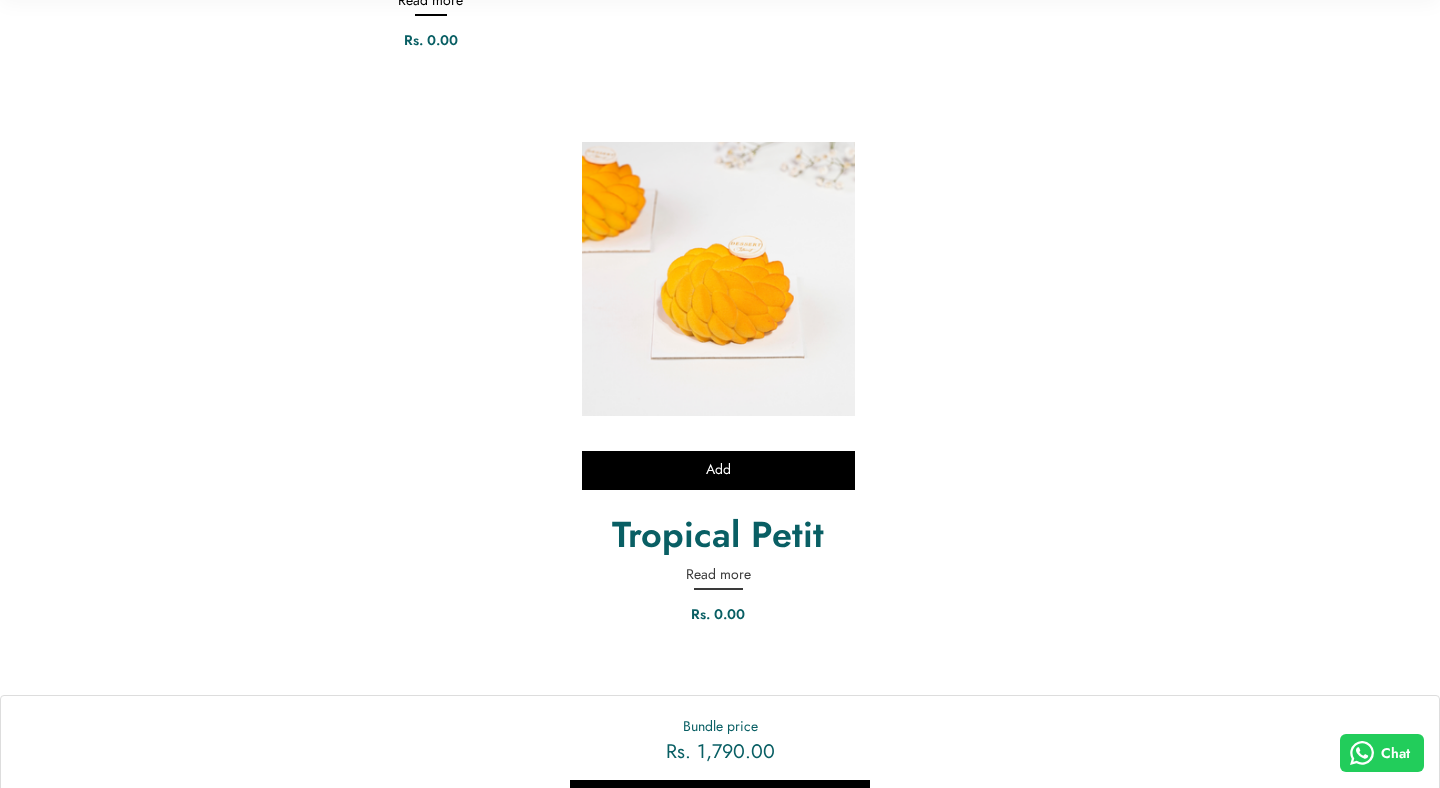 click on "Read more" at bounding box center [718, 577] 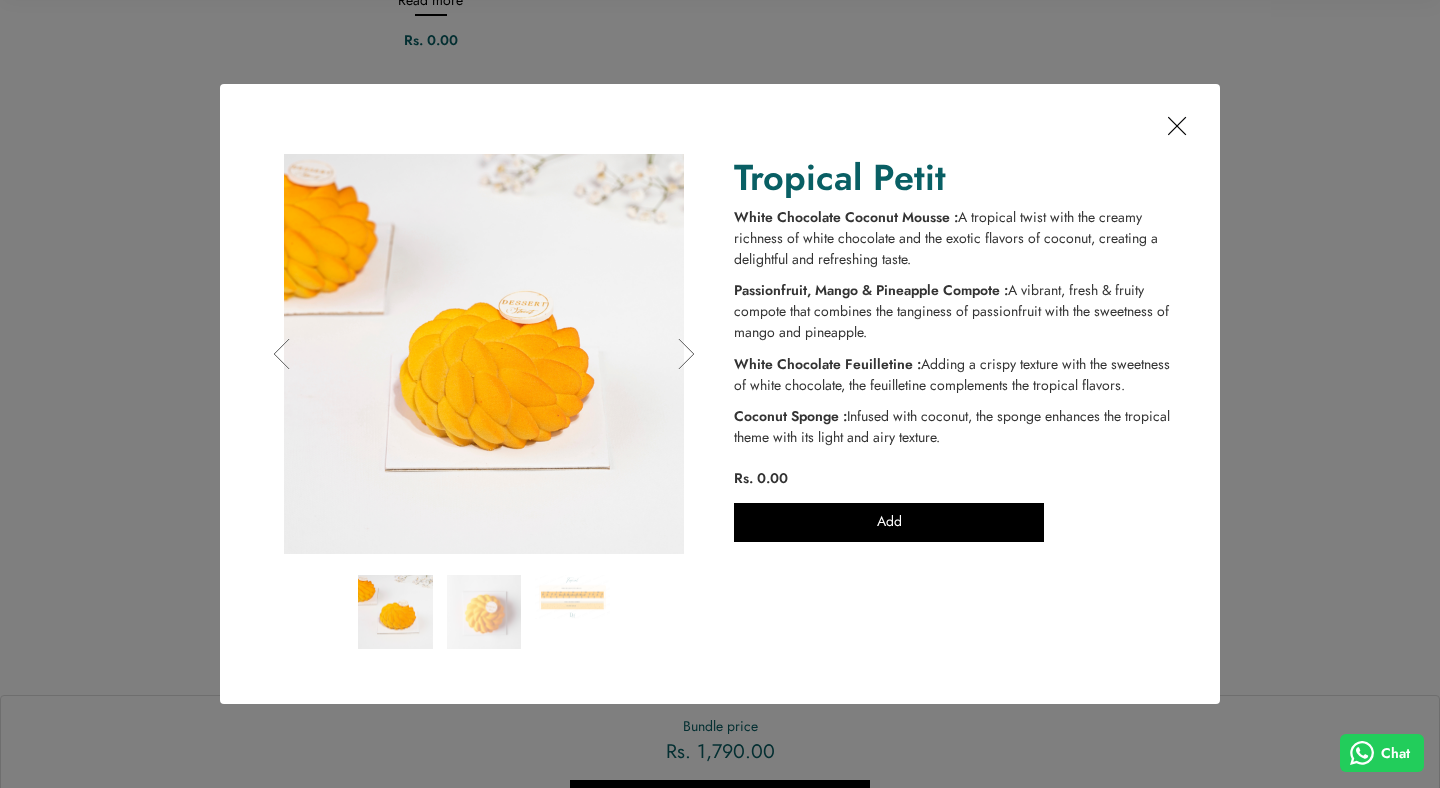 click at bounding box center [1177, 126] 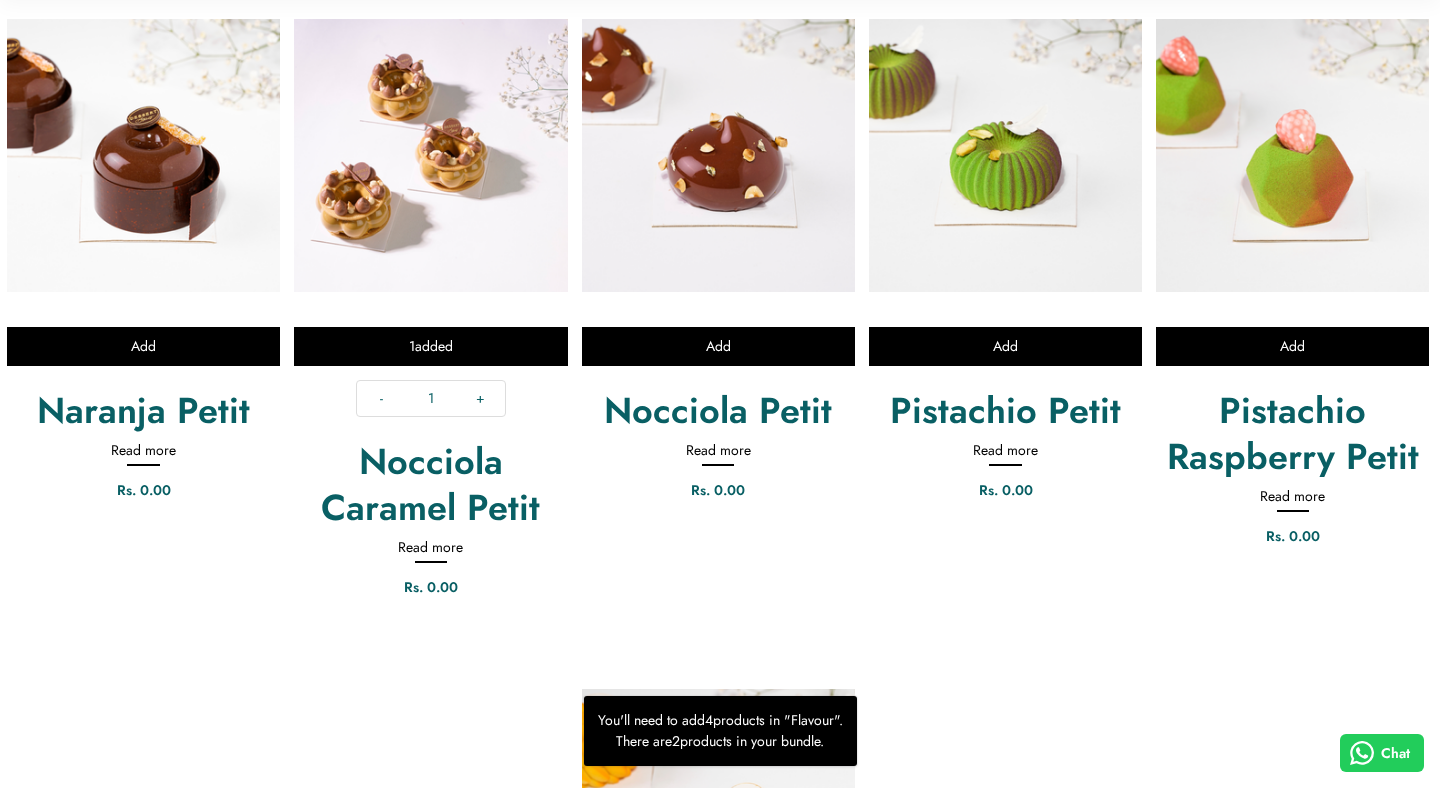 scroll, scrollTop: 1631, scrollLeft: 0, axis: vertical 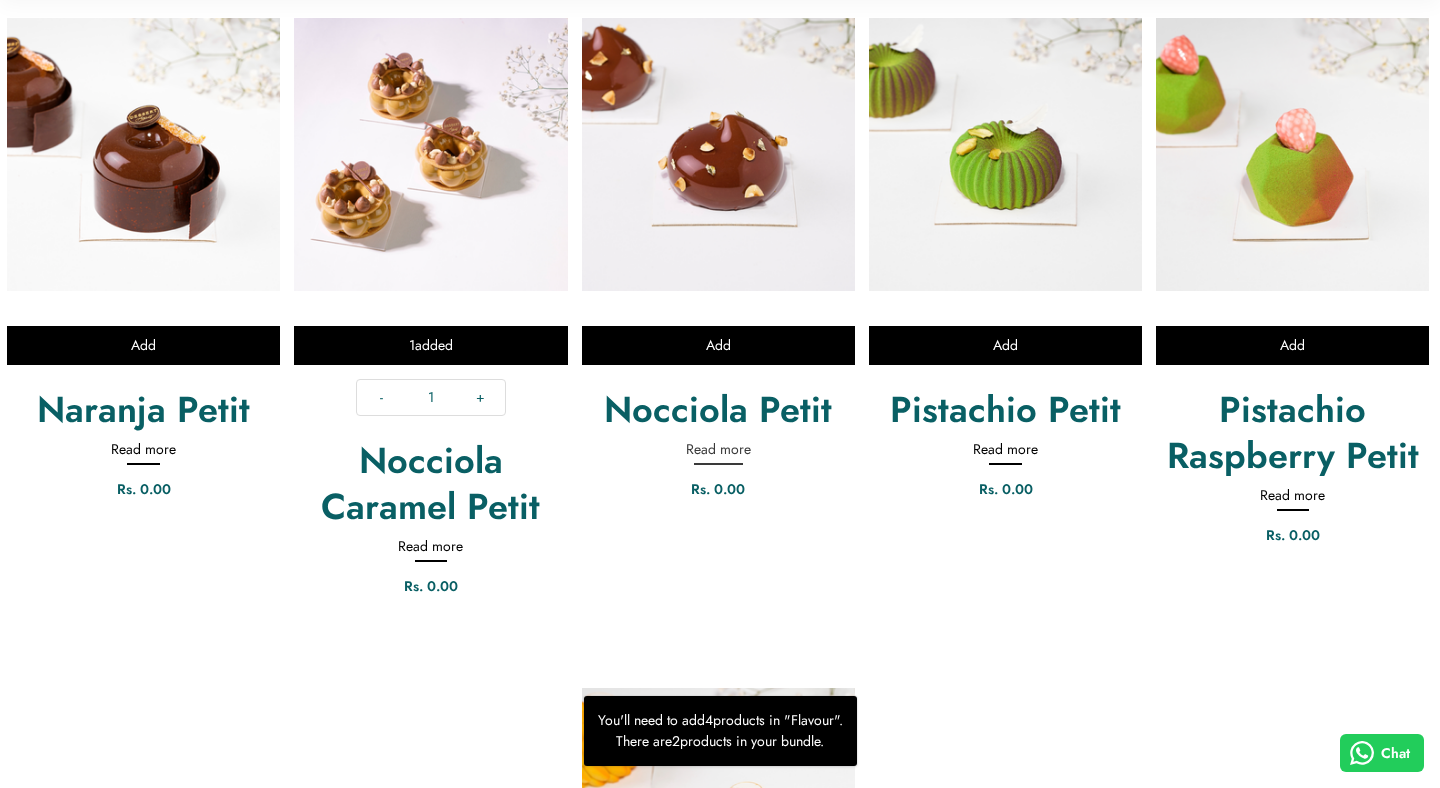 click on "Read more" at bounding box center [718, 452] 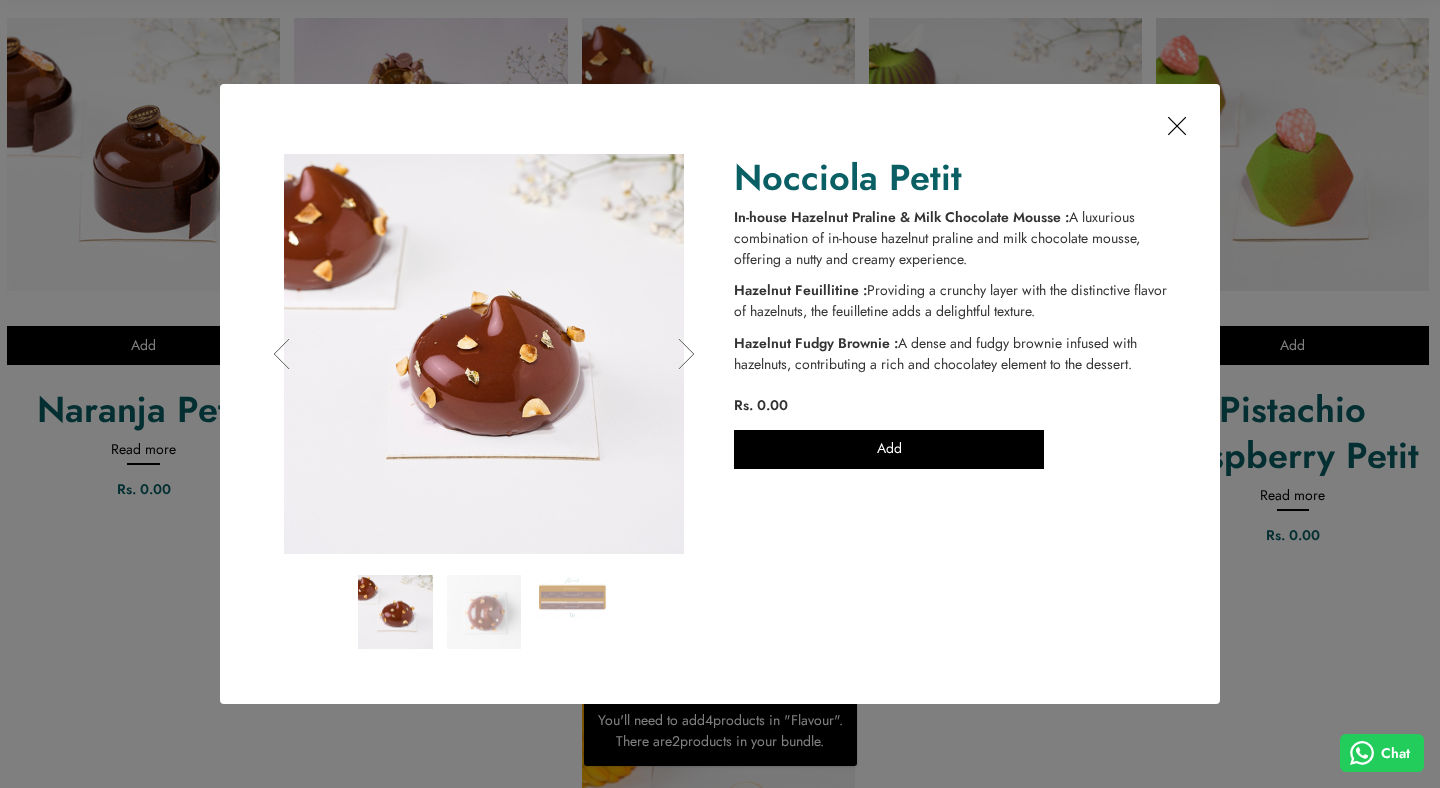 click at bounding box center [1177, 126] 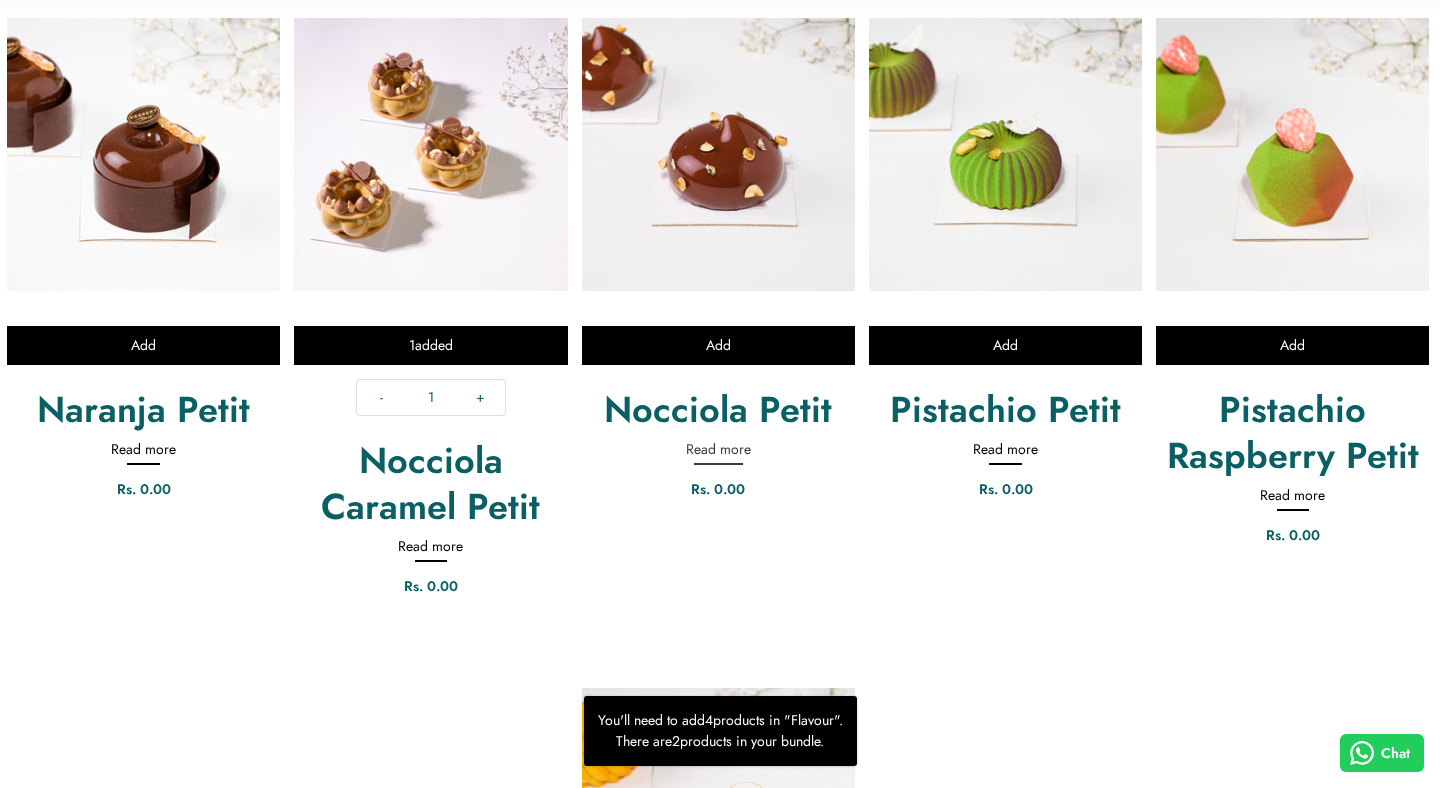 click on "Read more" at bounding box center (718, 452) 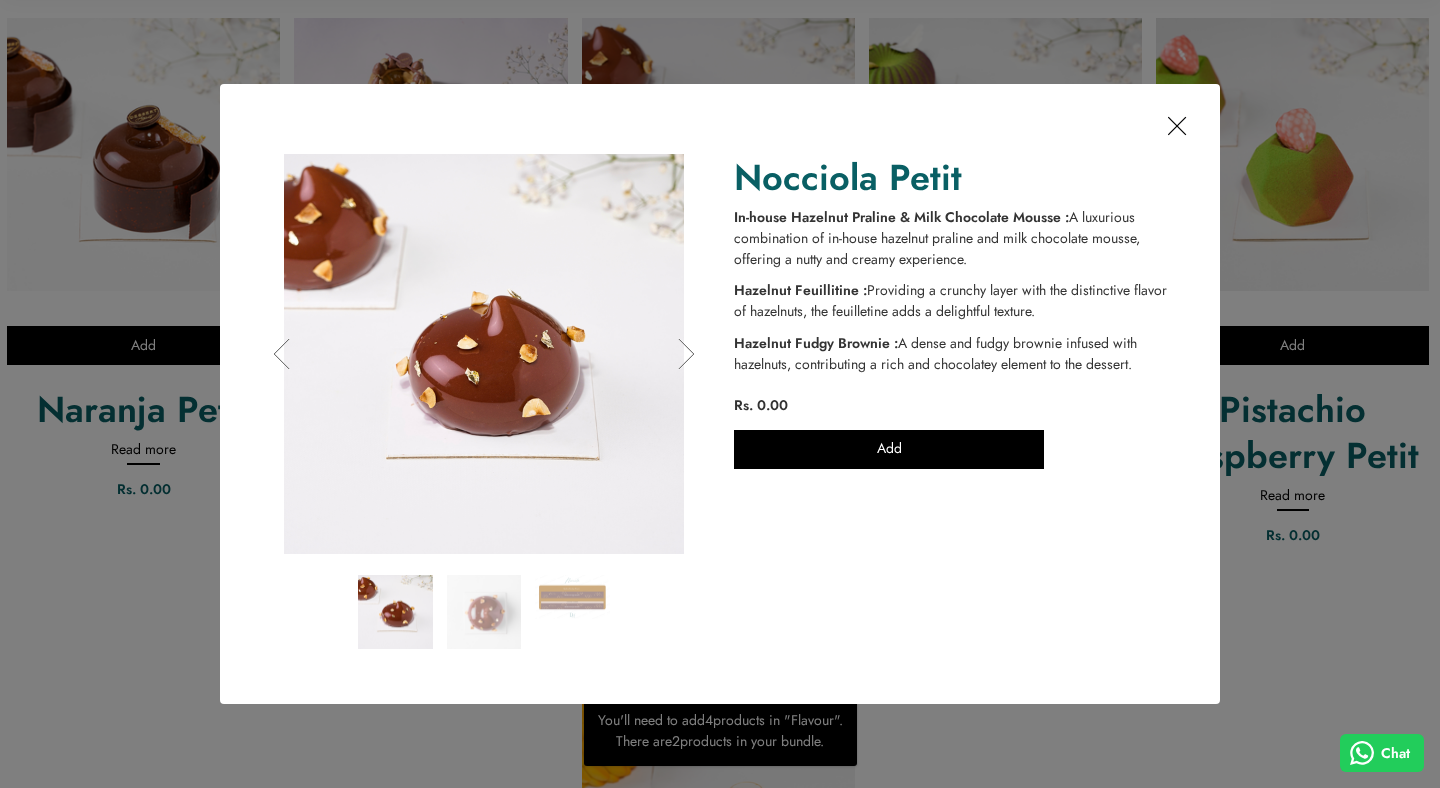 click at bounding box center [1177, 126] 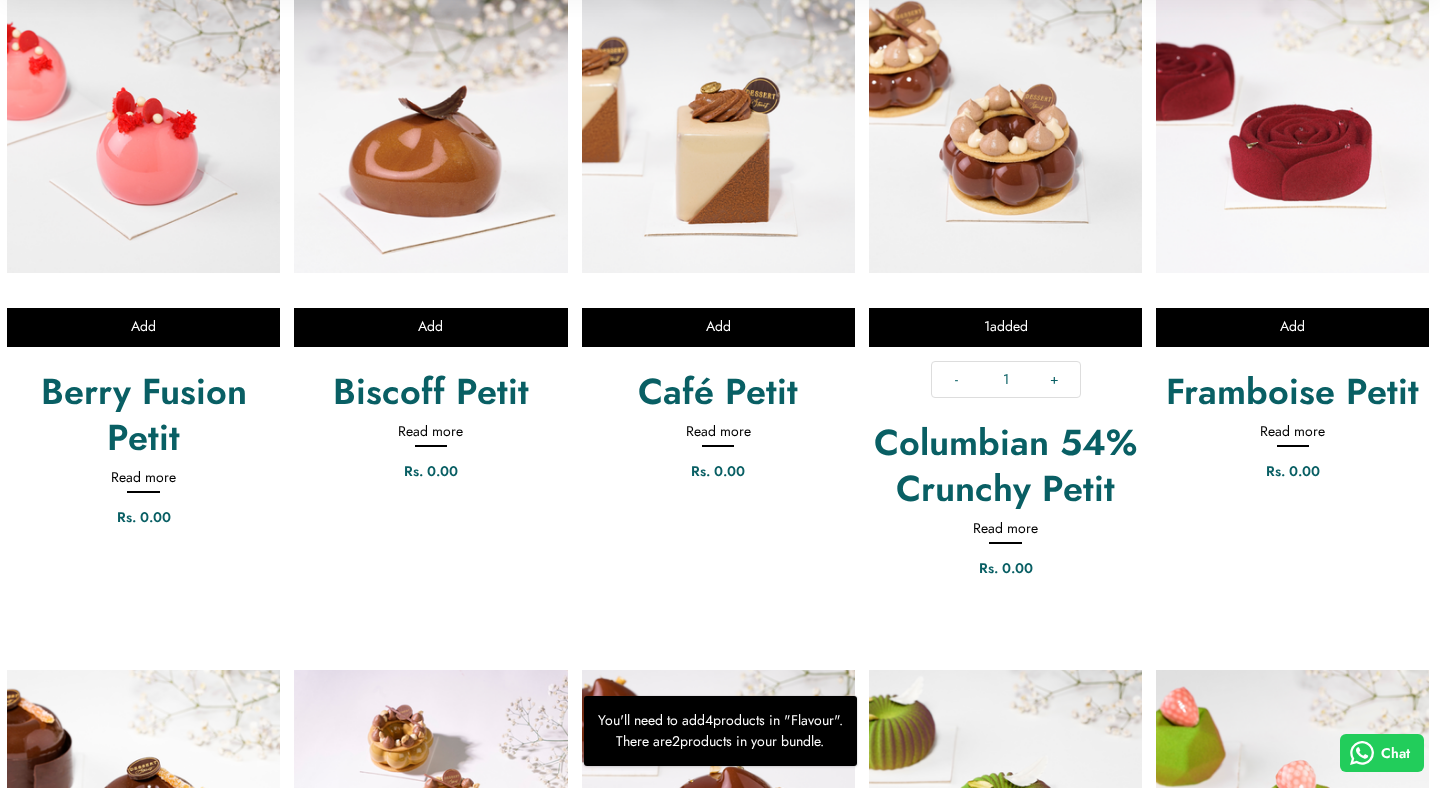 scroll, scrollTop: 1012, scrollLeft: 0, axis: vertical 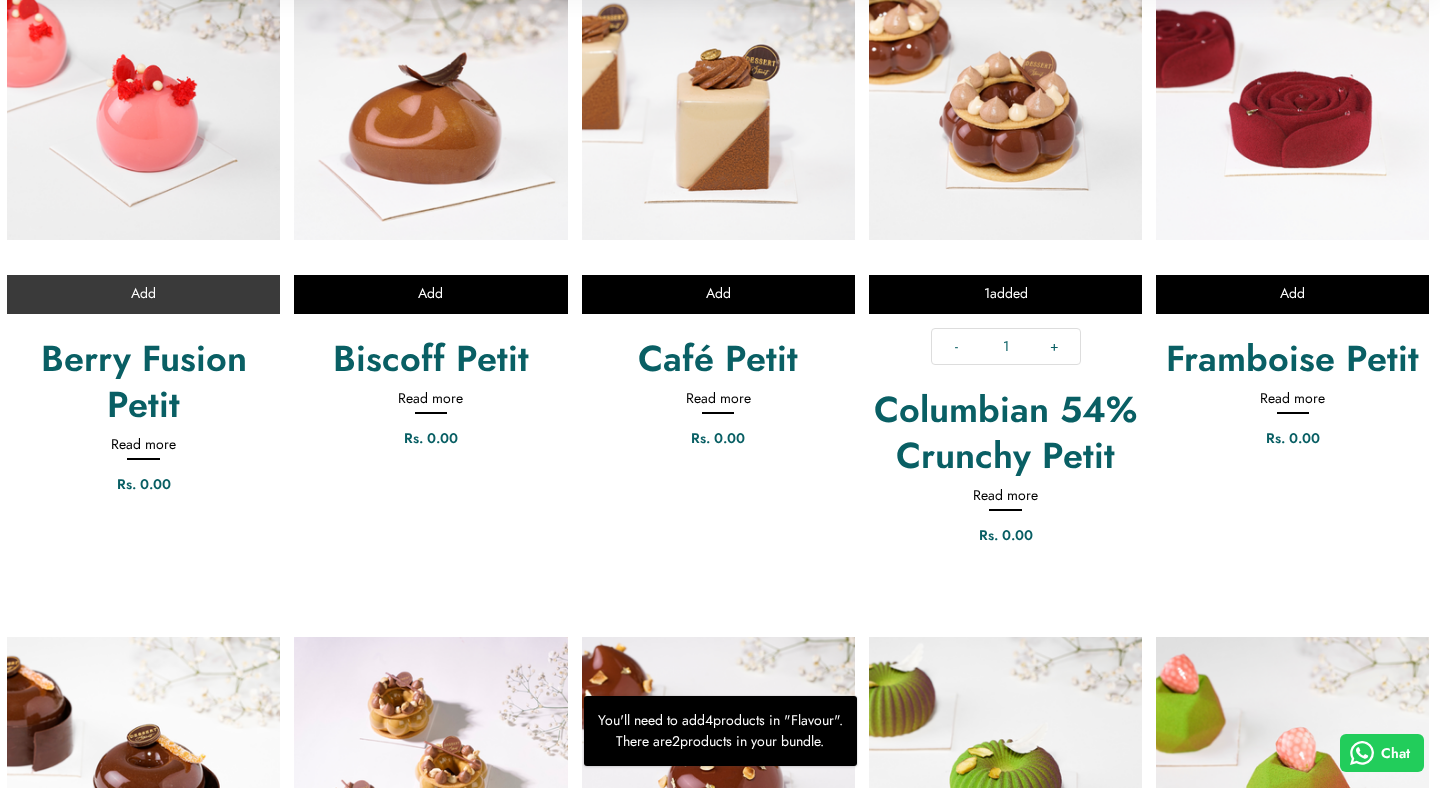 click on "Add" at bounding box center [143, 294] 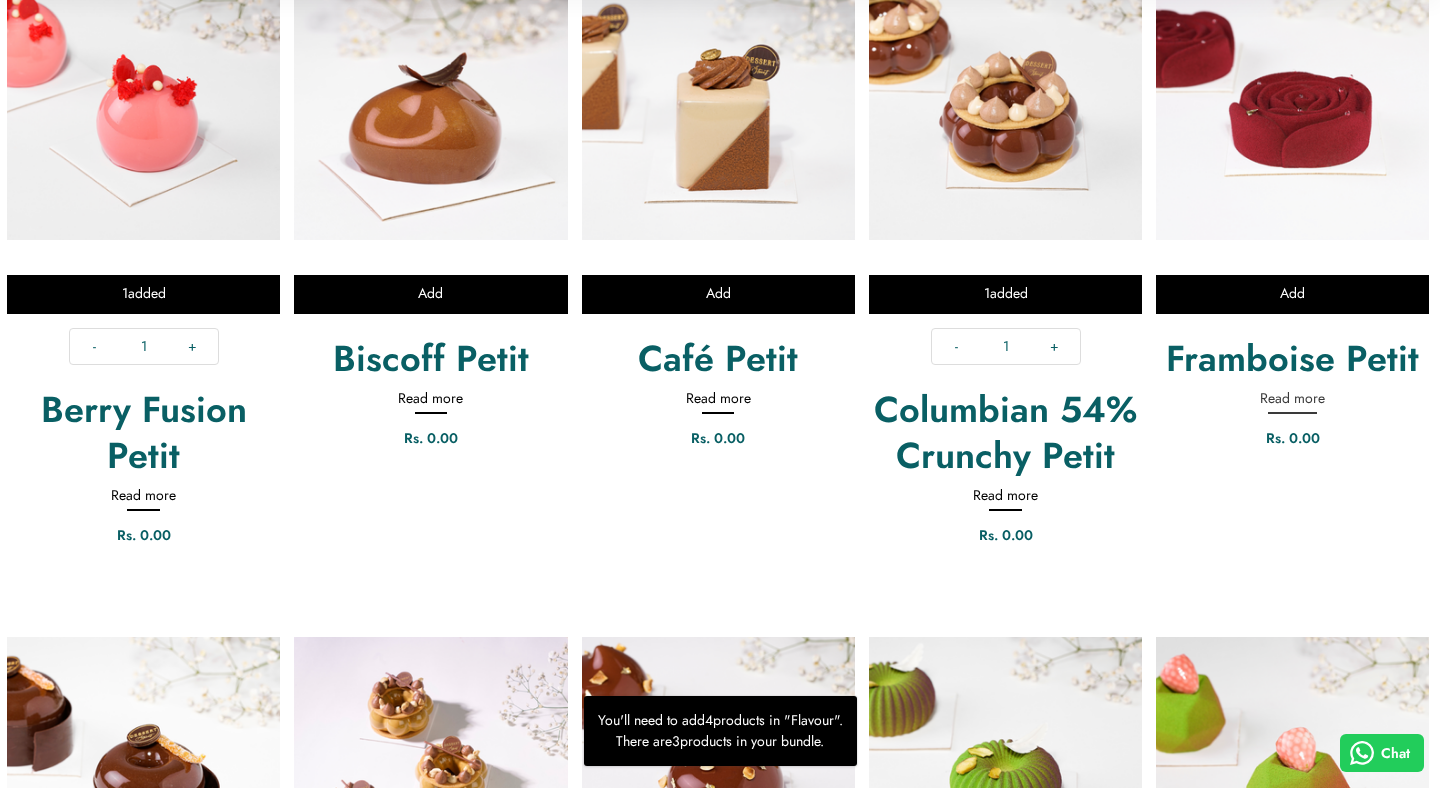 click on "Read more" at bounding box center (1292, 401) 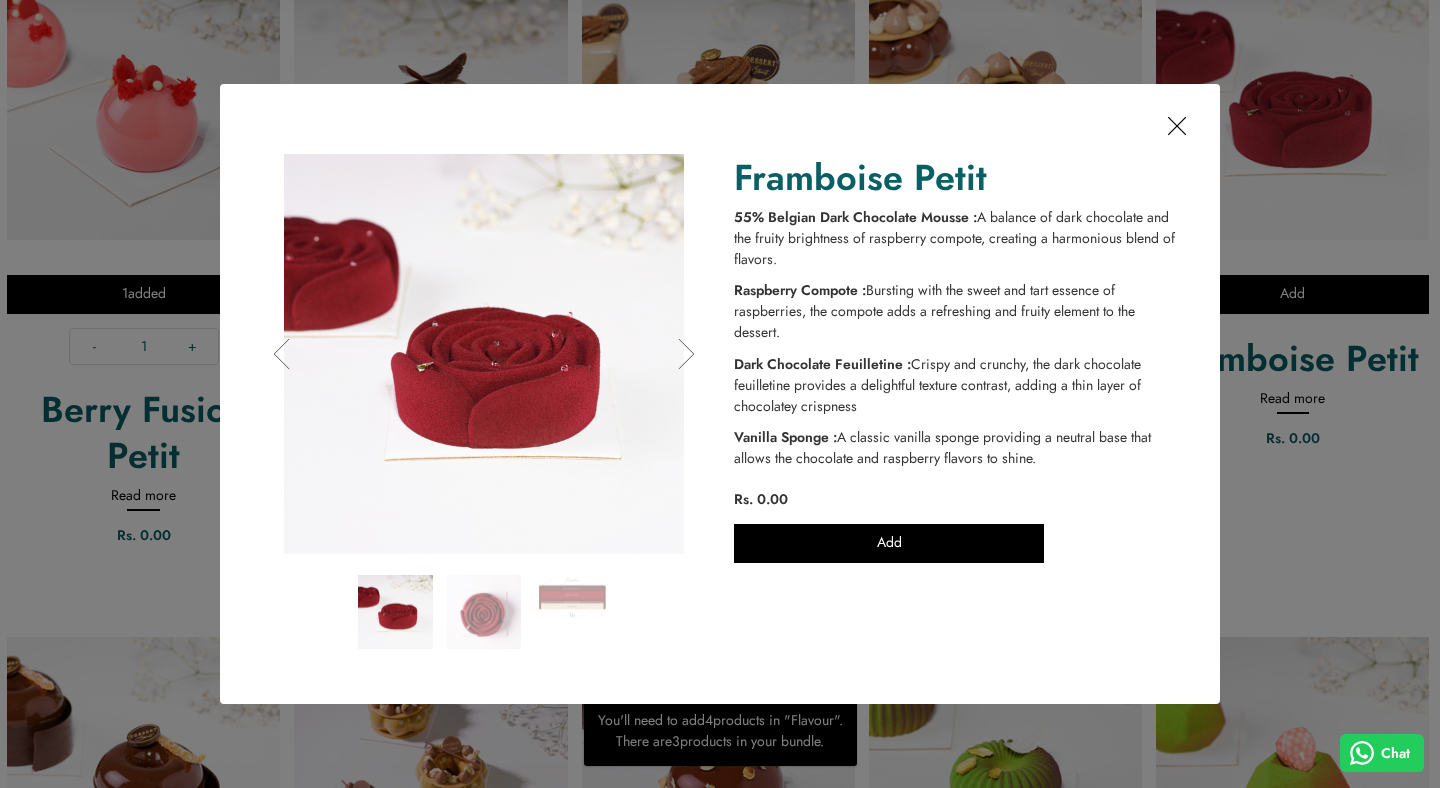 click at bounding box center (1177, 126) 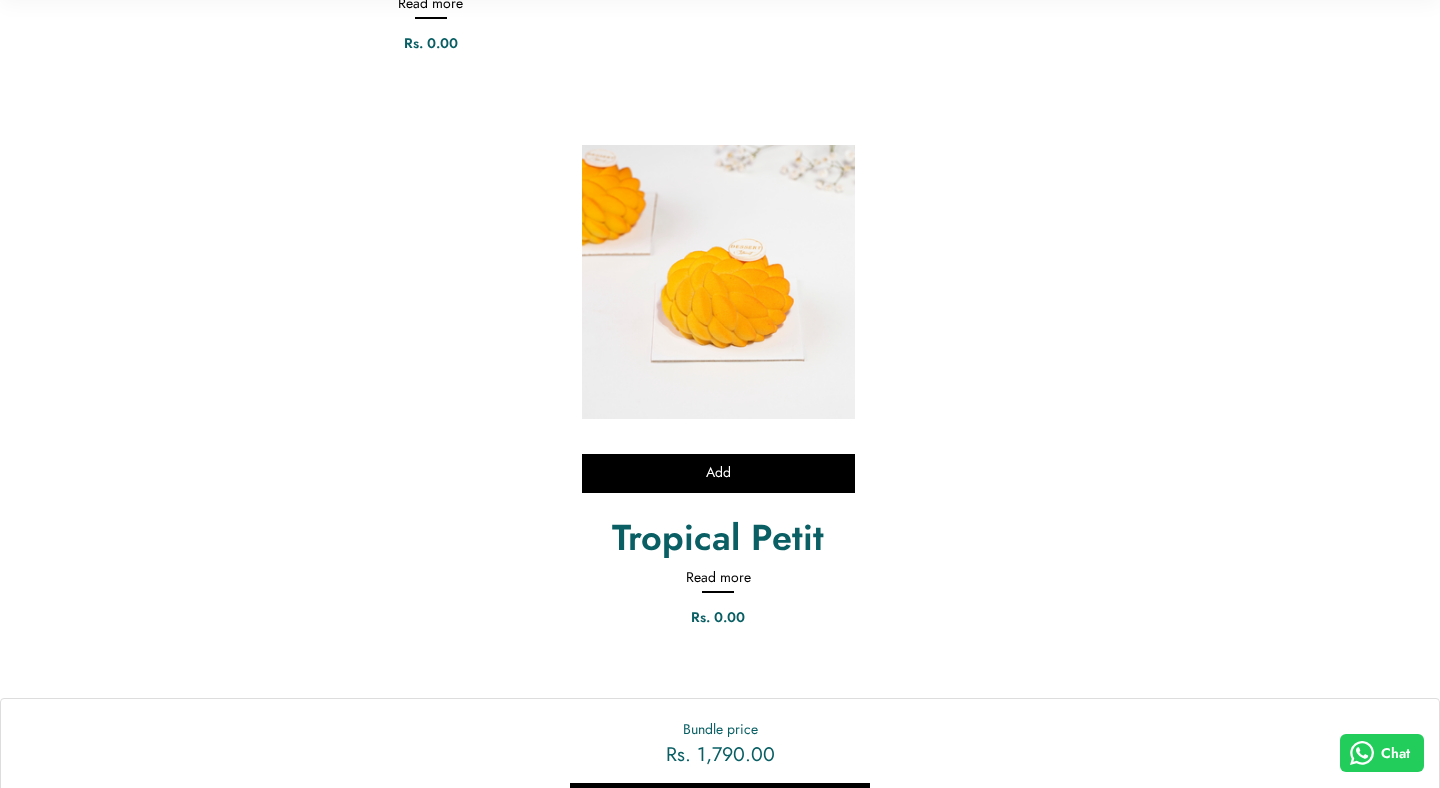 scroll, scrollTop: 2175, scrollLeft: 0, axis: vertical 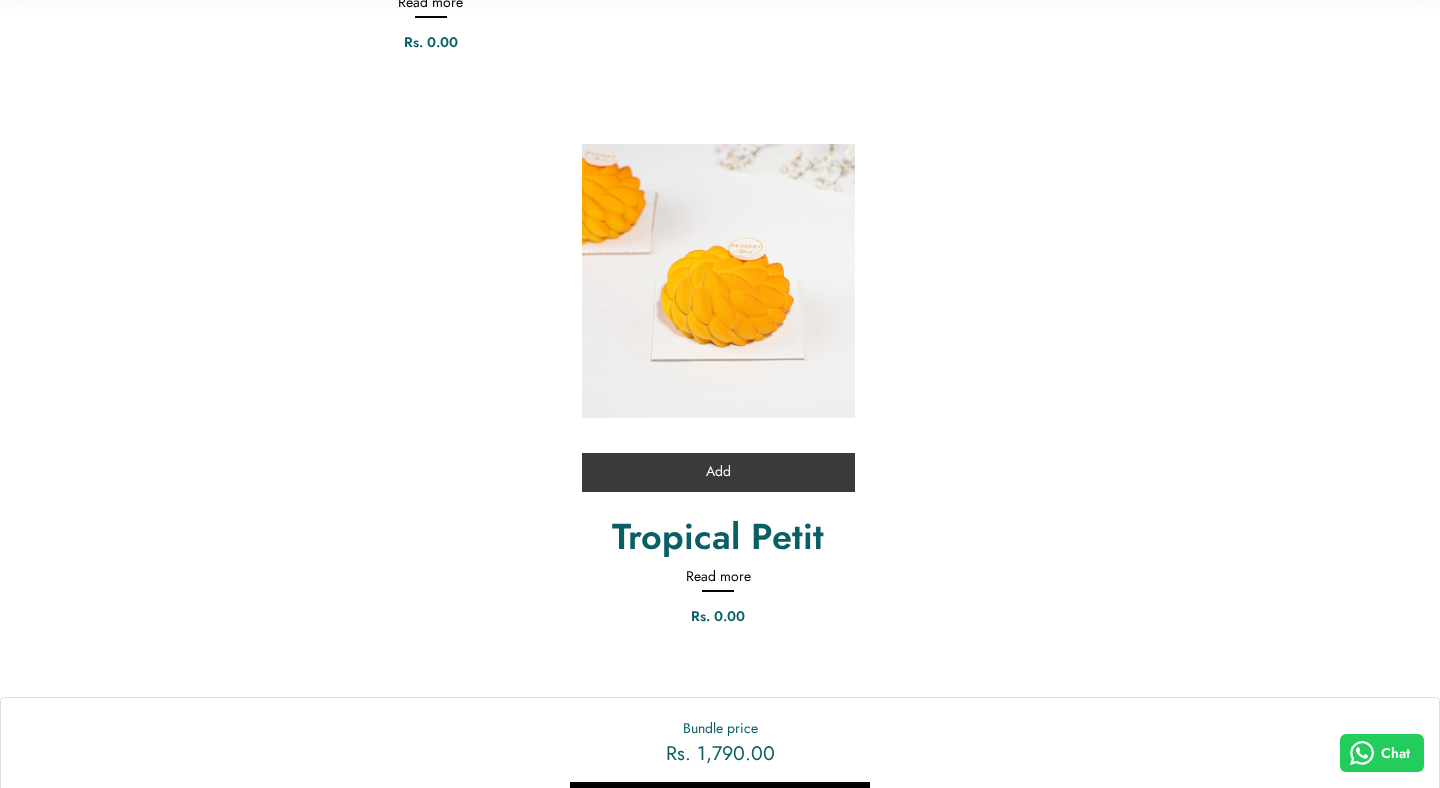 click on "Add" at bounding box center (718, 472) 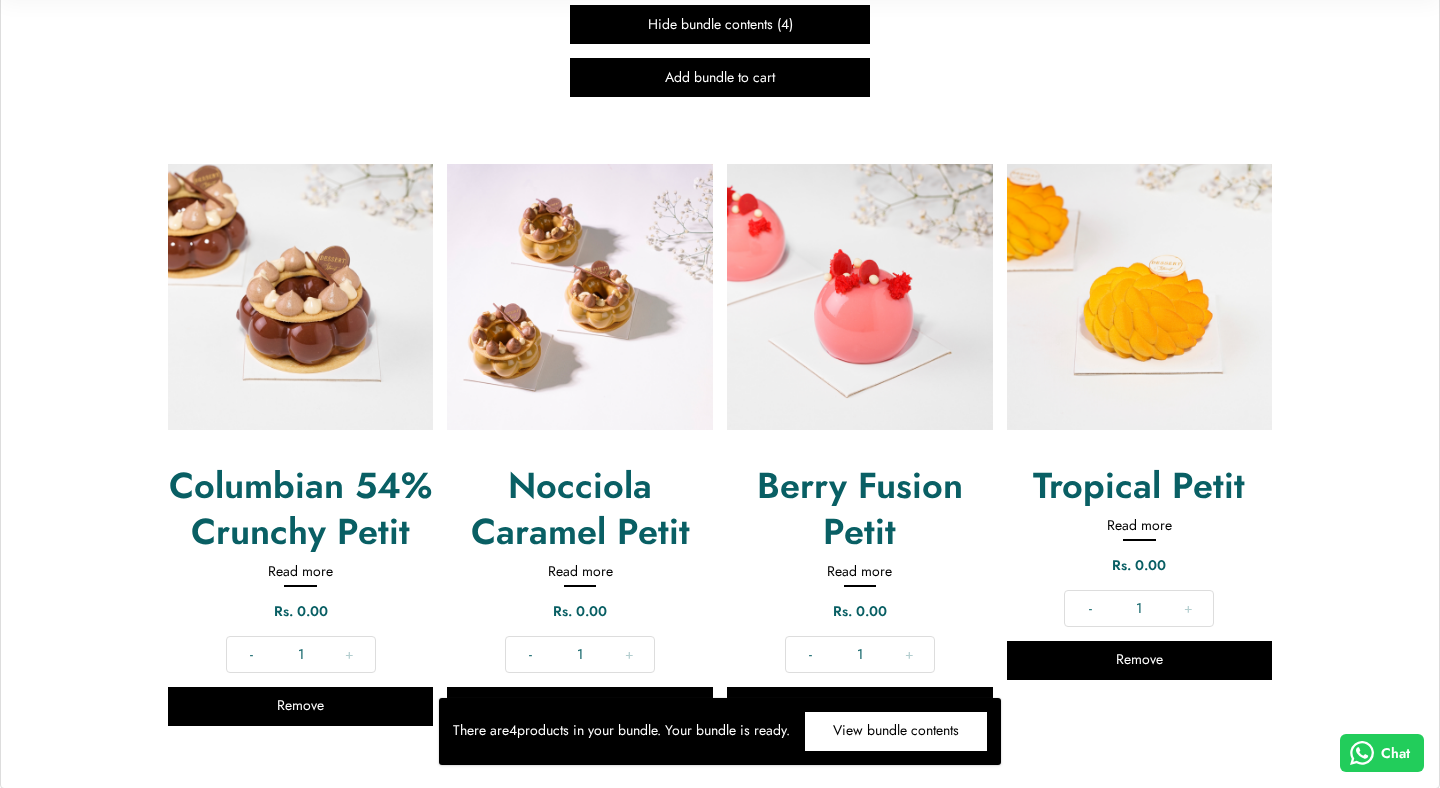 scroll, scrollTop: 3033, scrollLeft: 0, axis: vertical 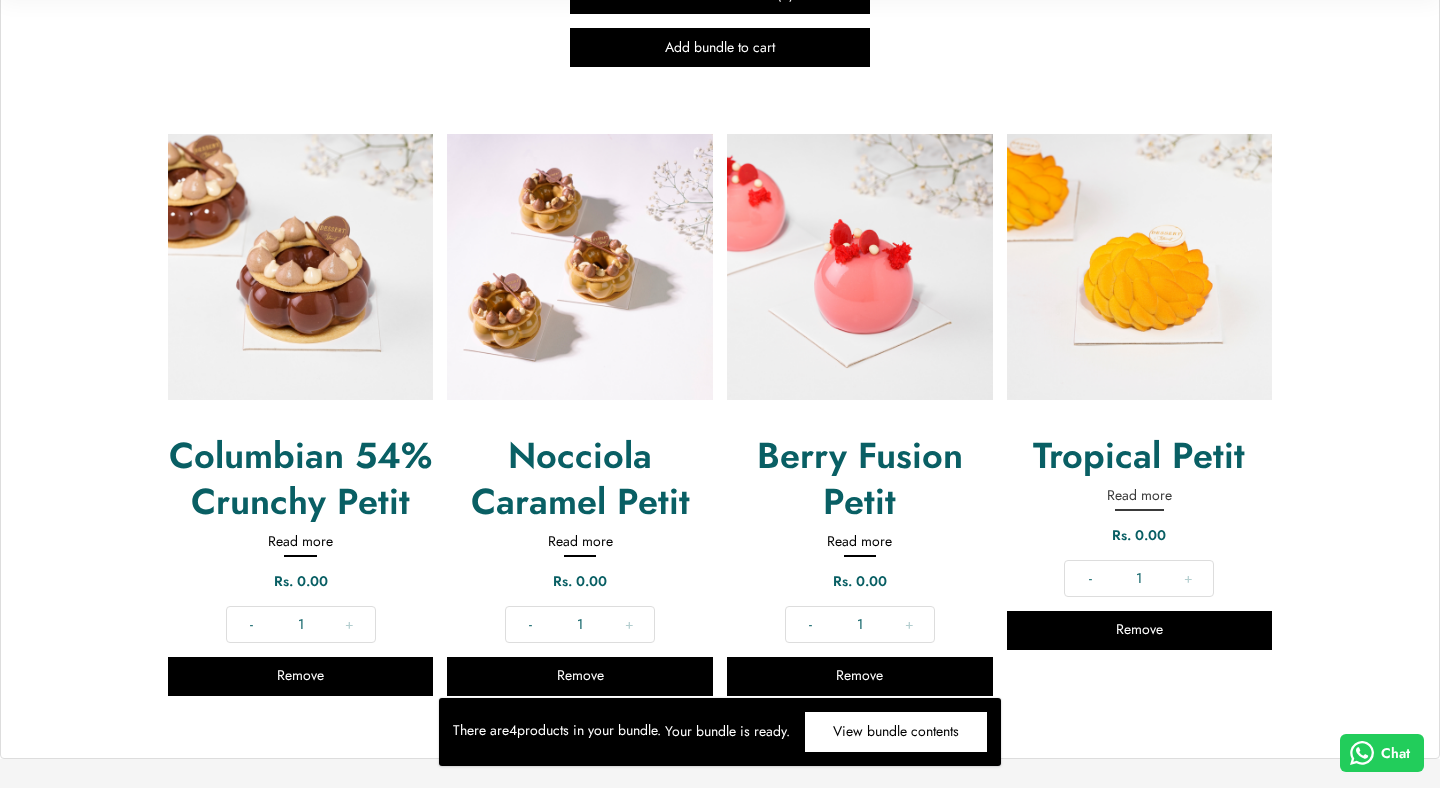 click on "Read more" at bounding box center [1139, 498] 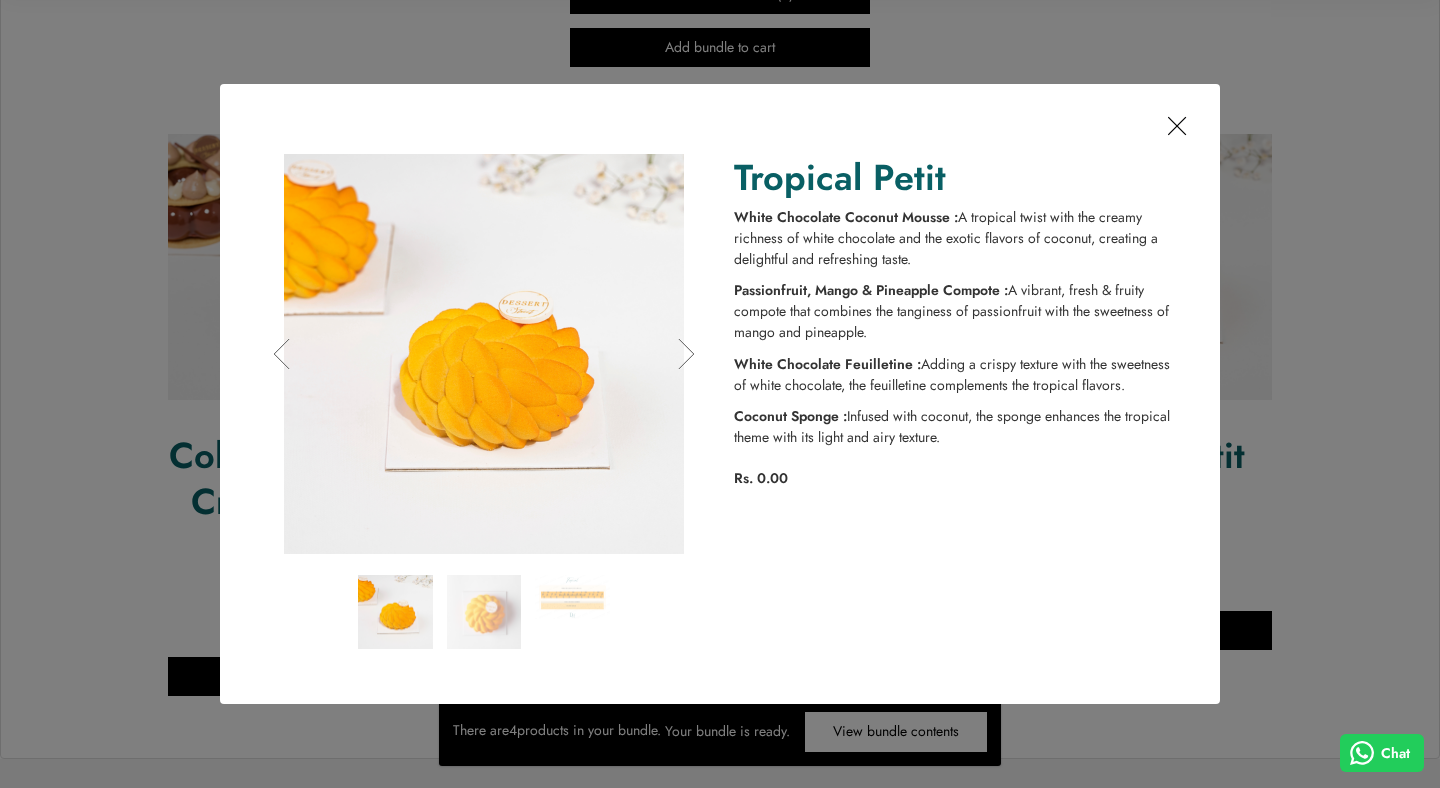 click at bounding box center [1177, 126] 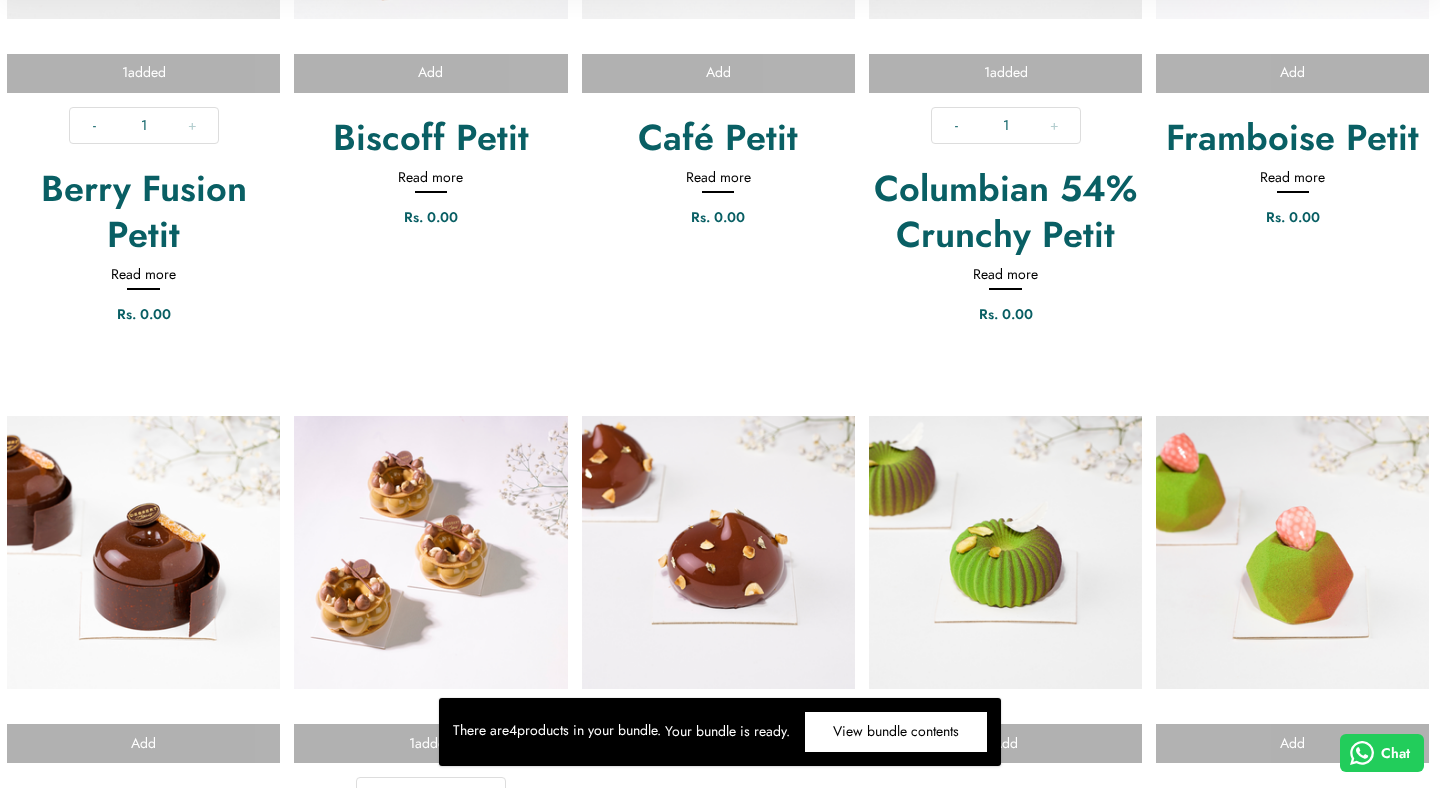 scroll, scrollTop: 1235, scrollLeft: 0, axis: vertical 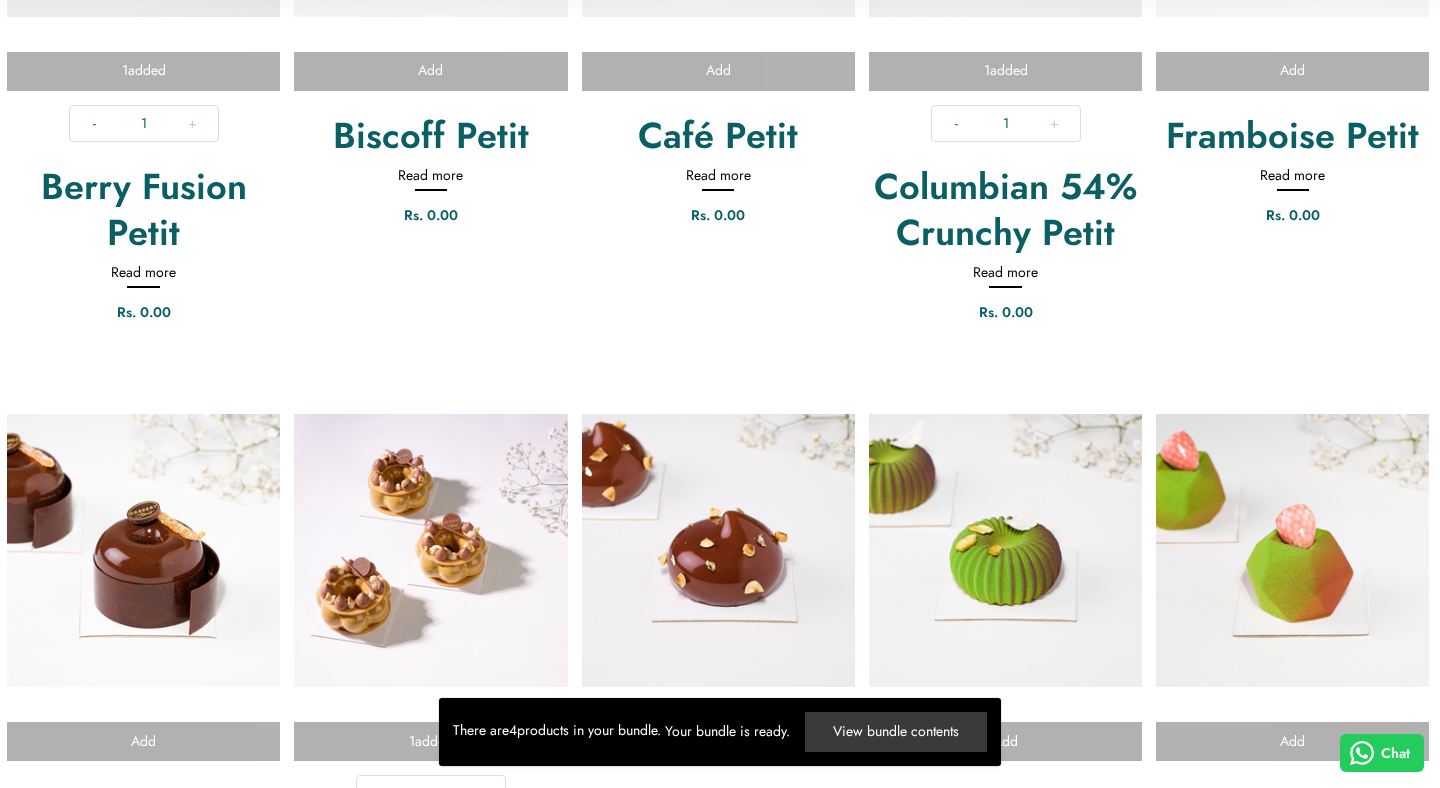 click on "View bundle contents" at bounding box center [896, 731] 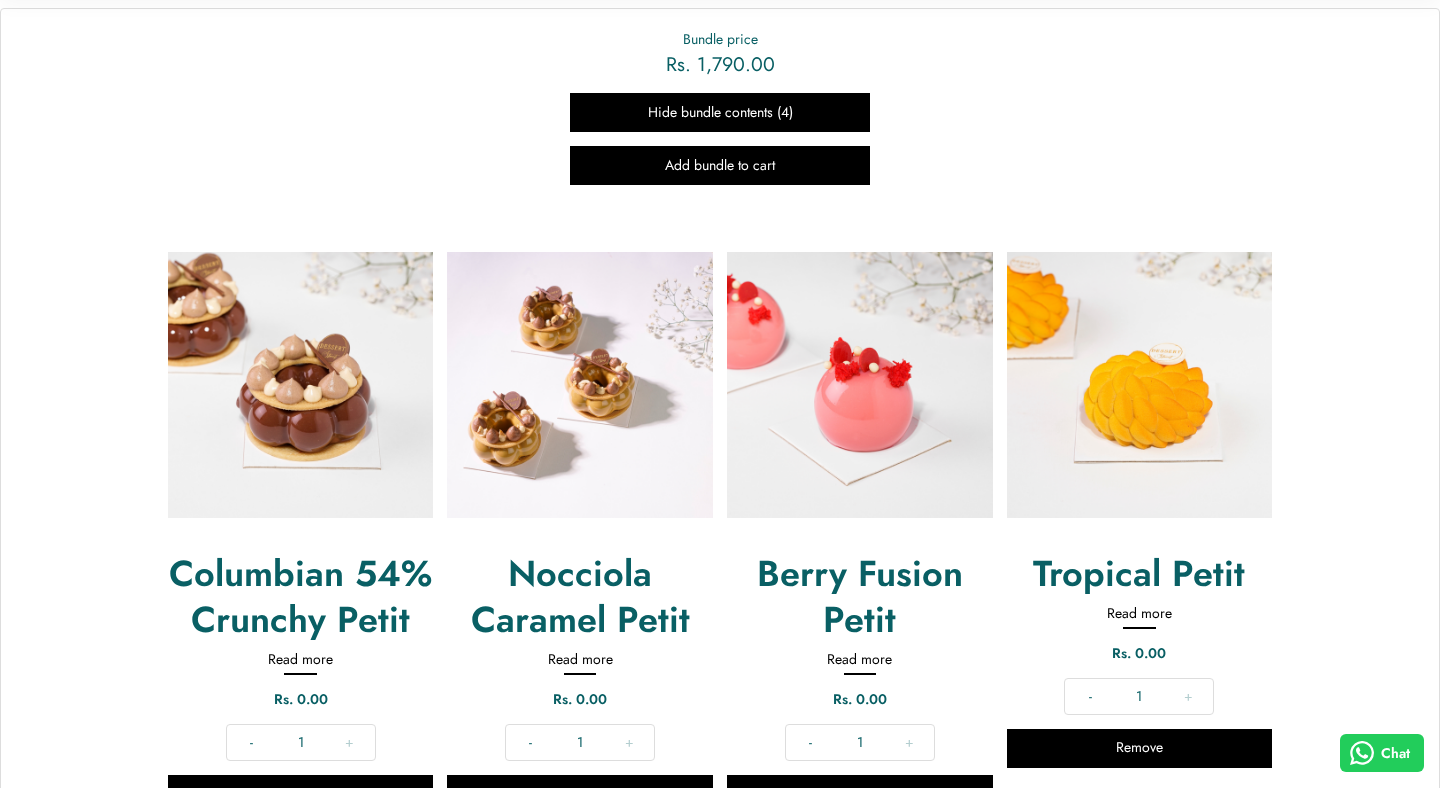 scroll, scrollTop: 2923, scrollLeft: 0, axis: vertical 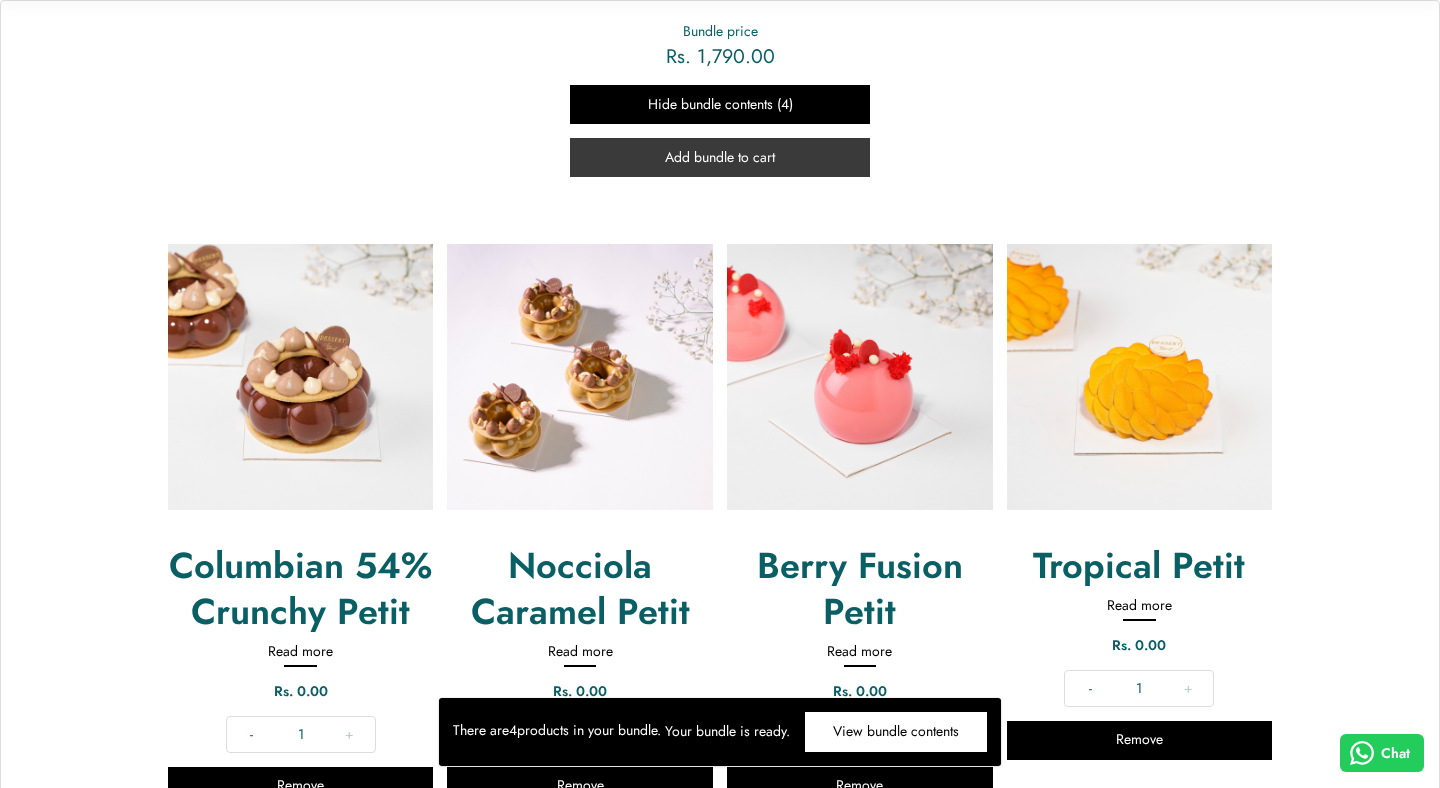click on "Add bundle to cart" at bounding box center (720, 157) 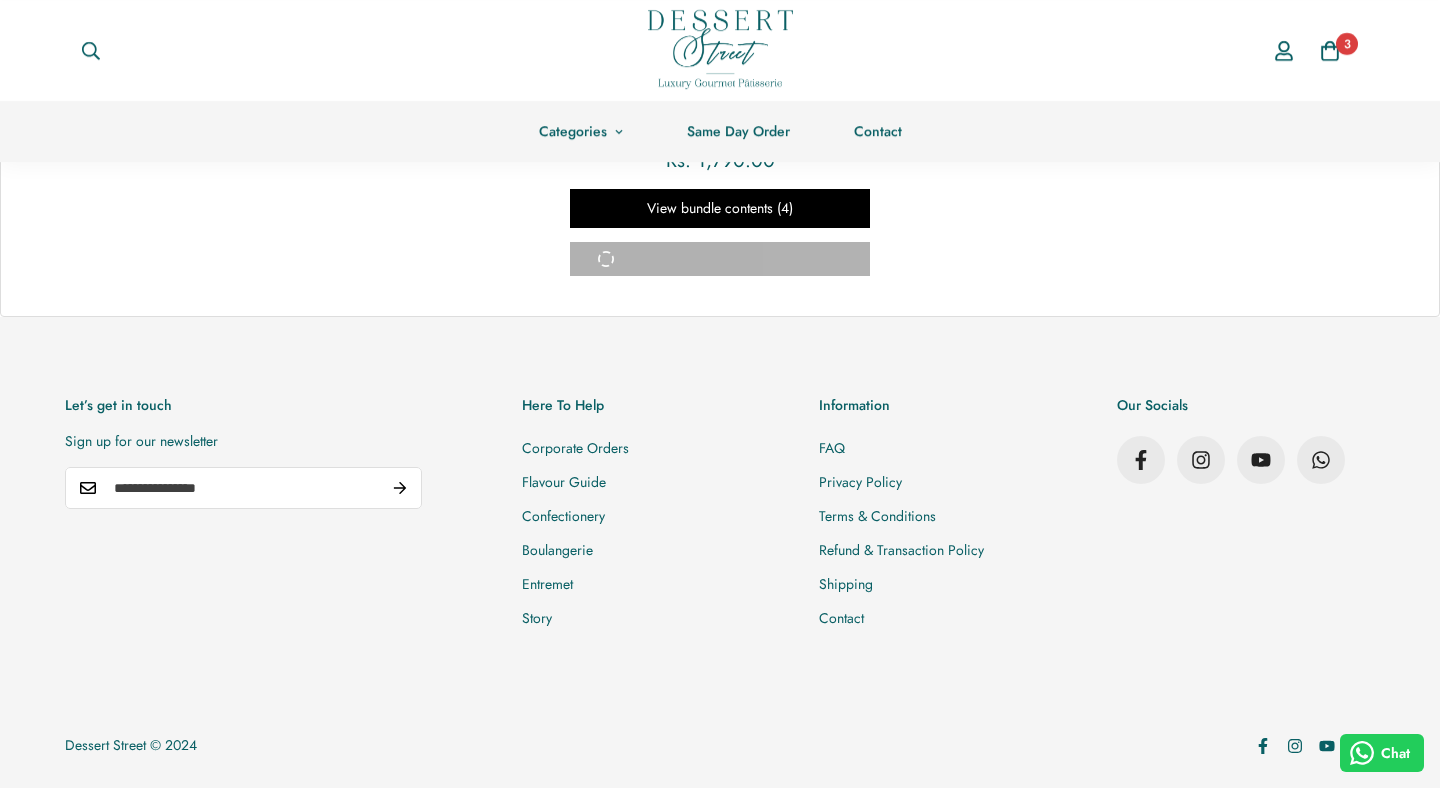 scroll, scrollTop: 2819, scrollLeft: 0, axis: vertical 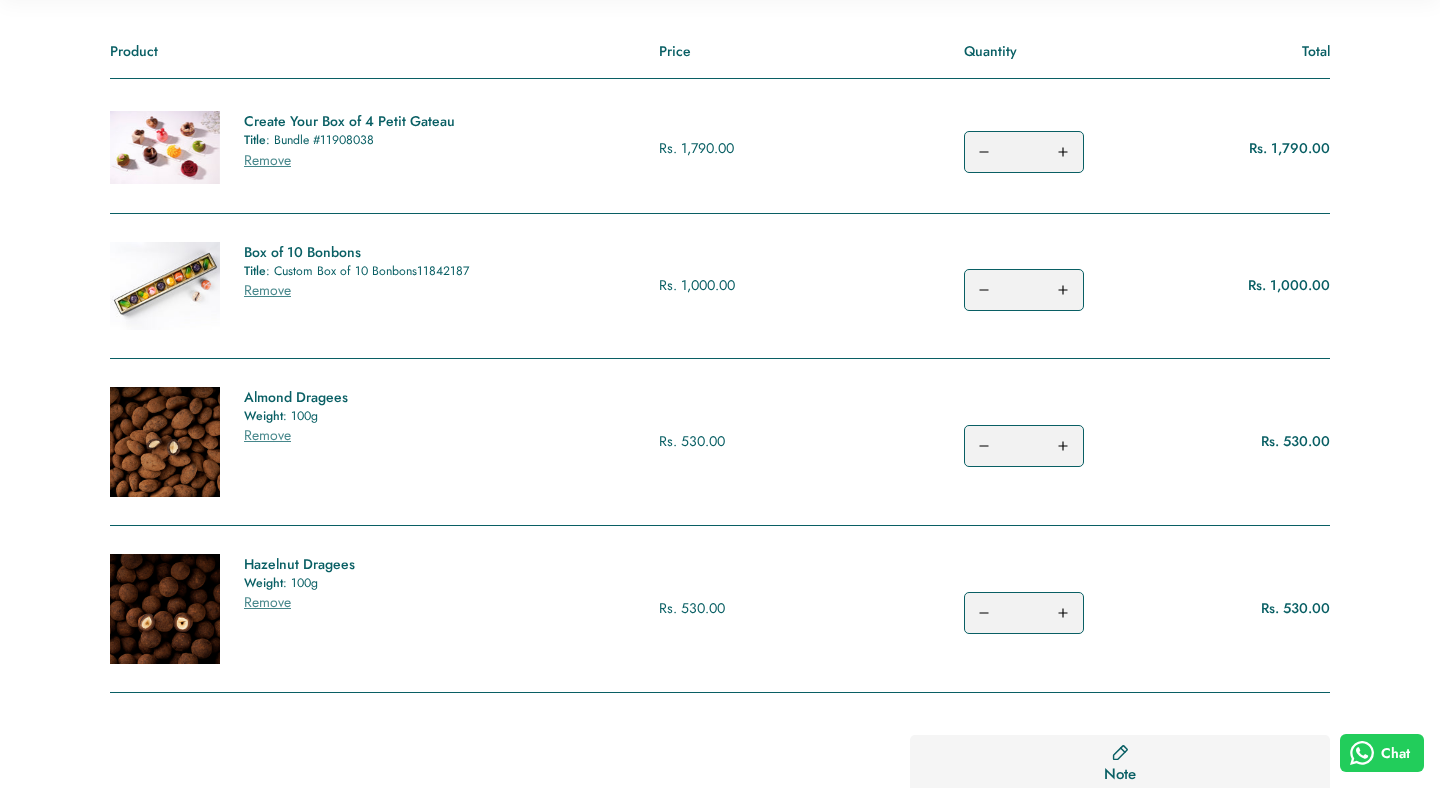 click 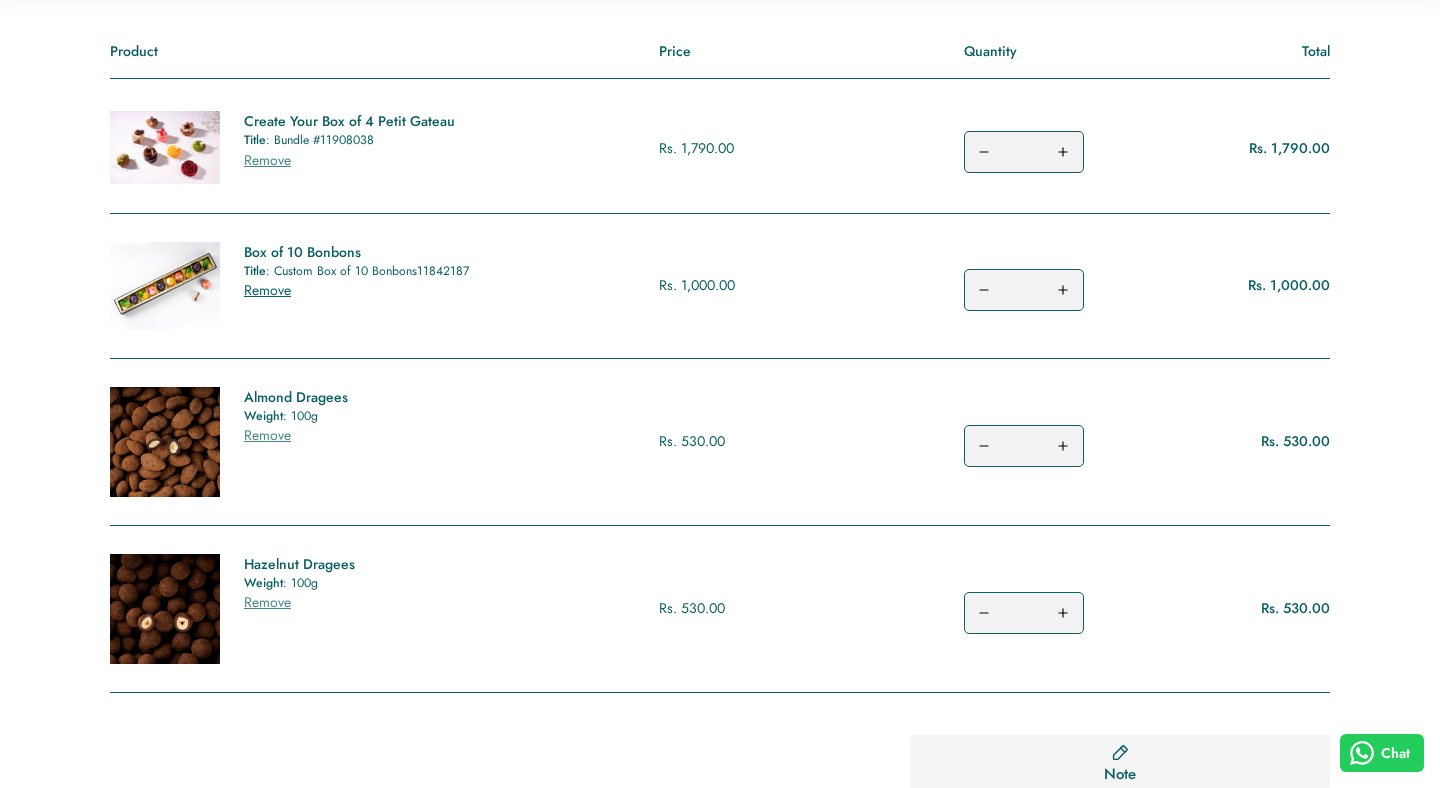 click on "Remove" at bounding box center [267, 290] 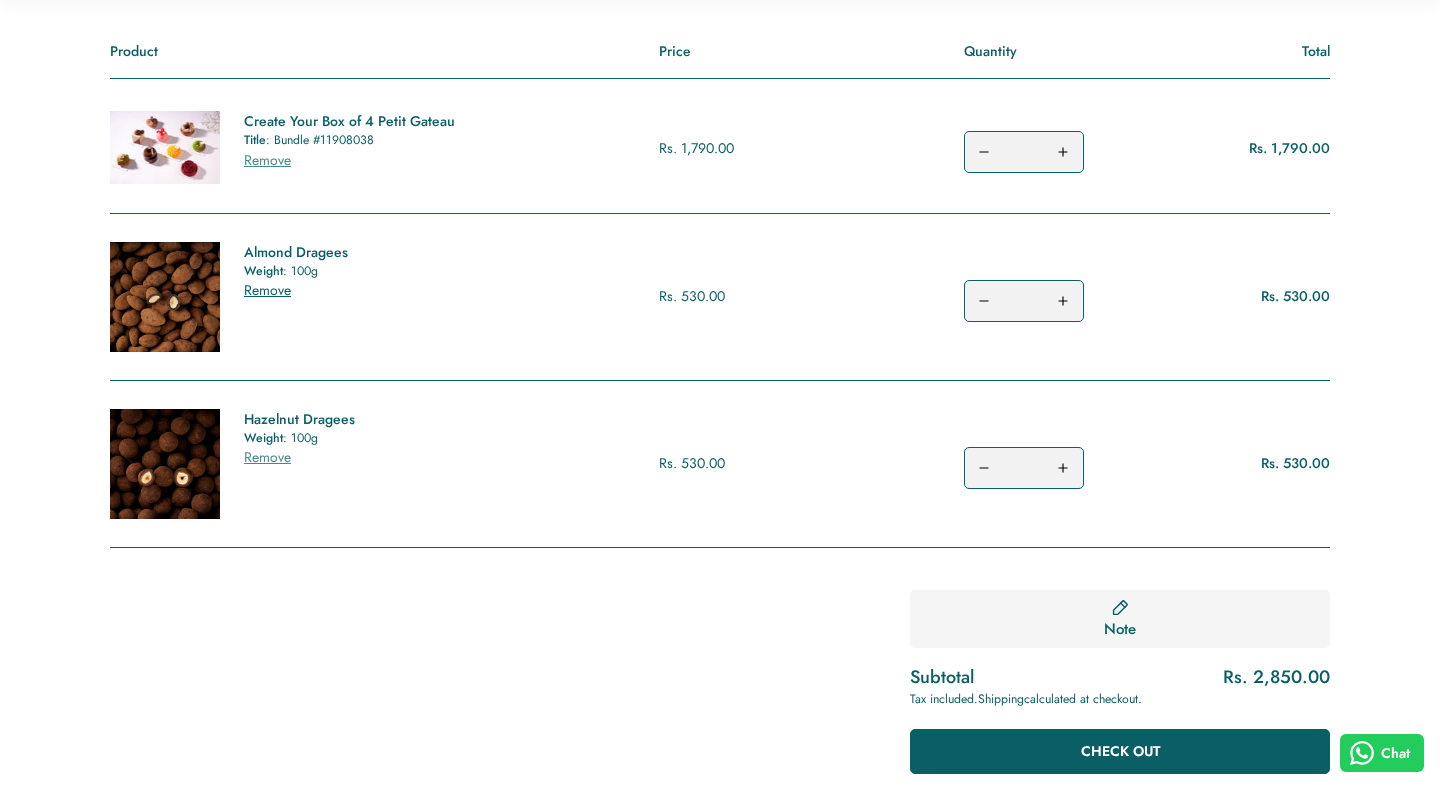 click on "Remove" at bounding box center [267, 290] 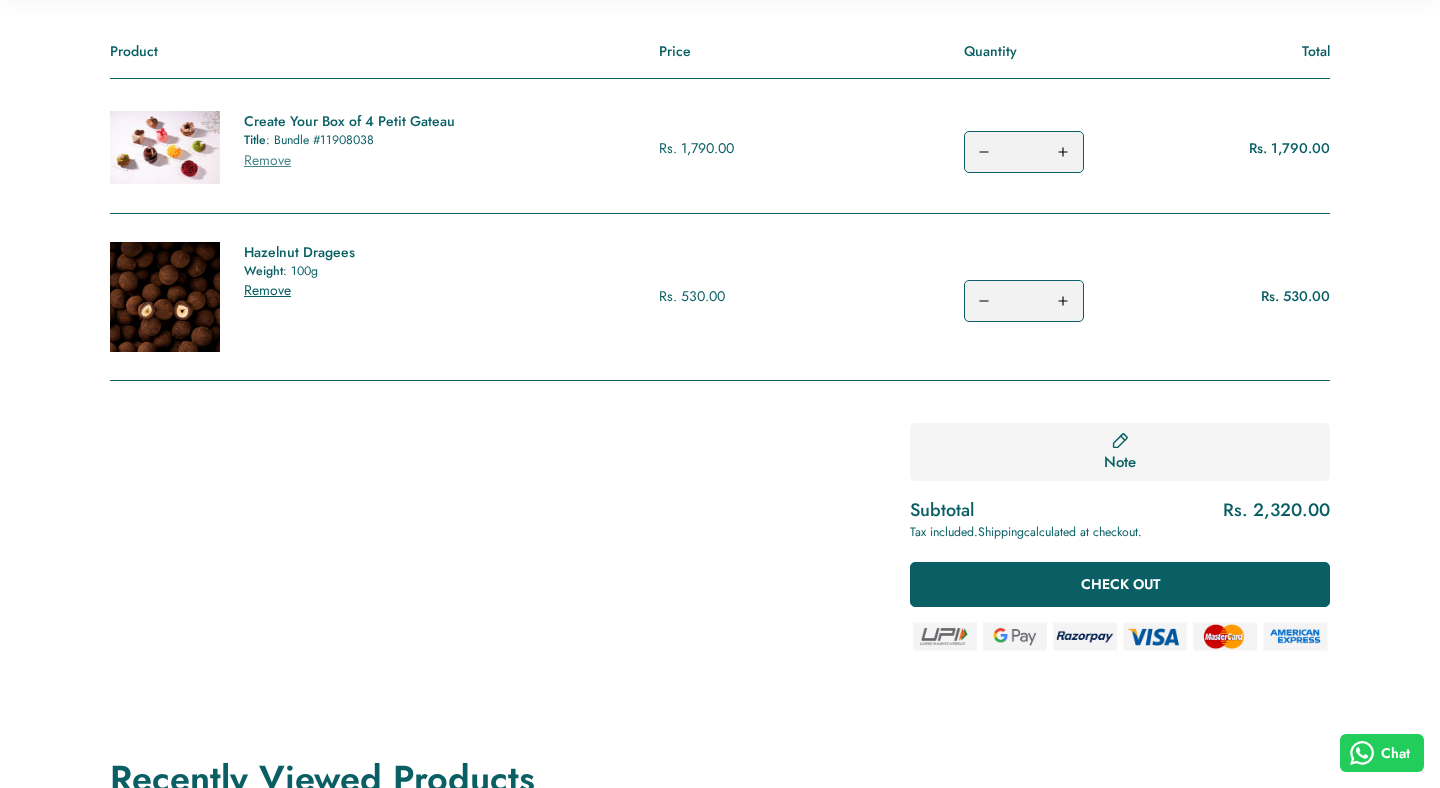 click on "Remove" at bounding box center [267, 290] 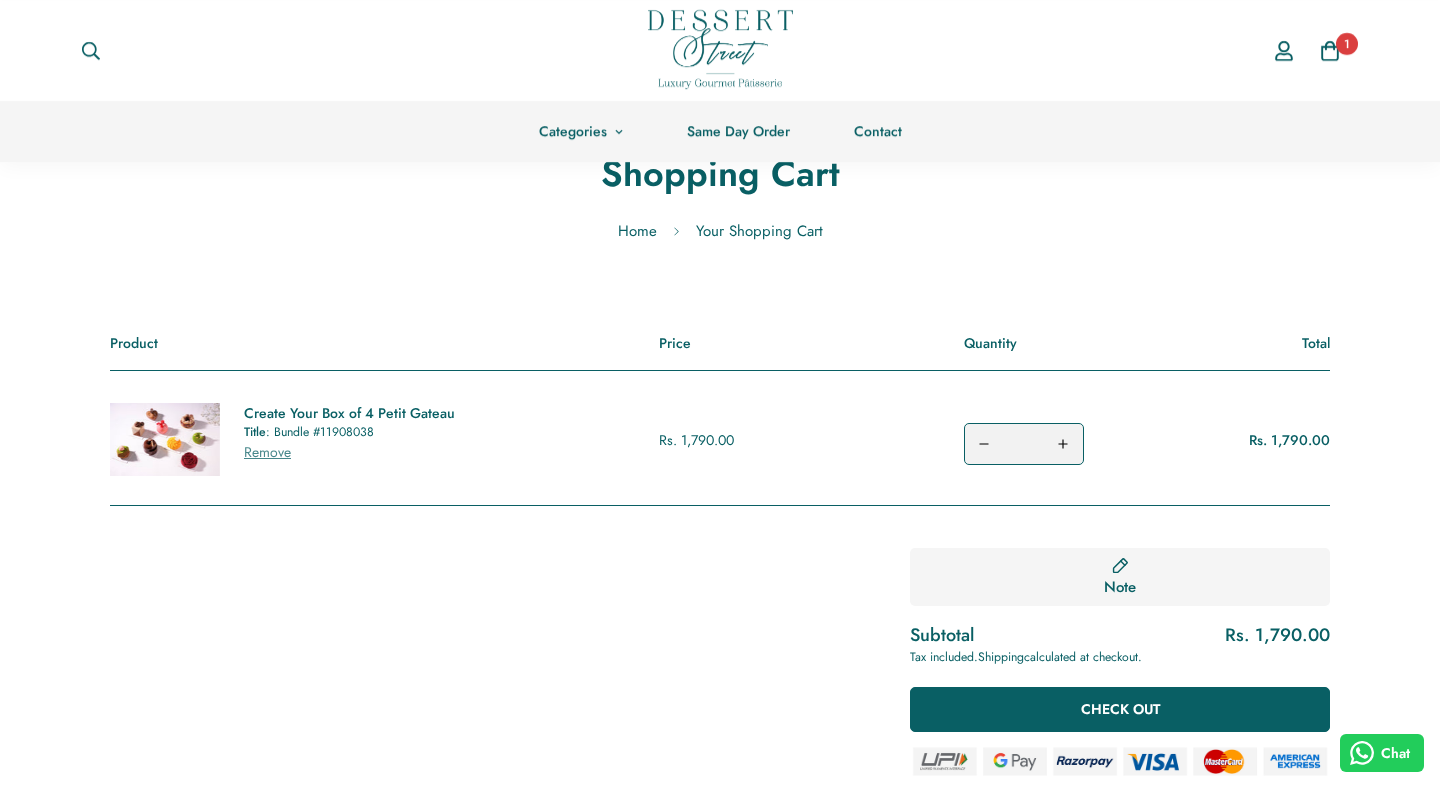 scroll, scrollTop: 154, scrollLeft: 0, axis: vertical 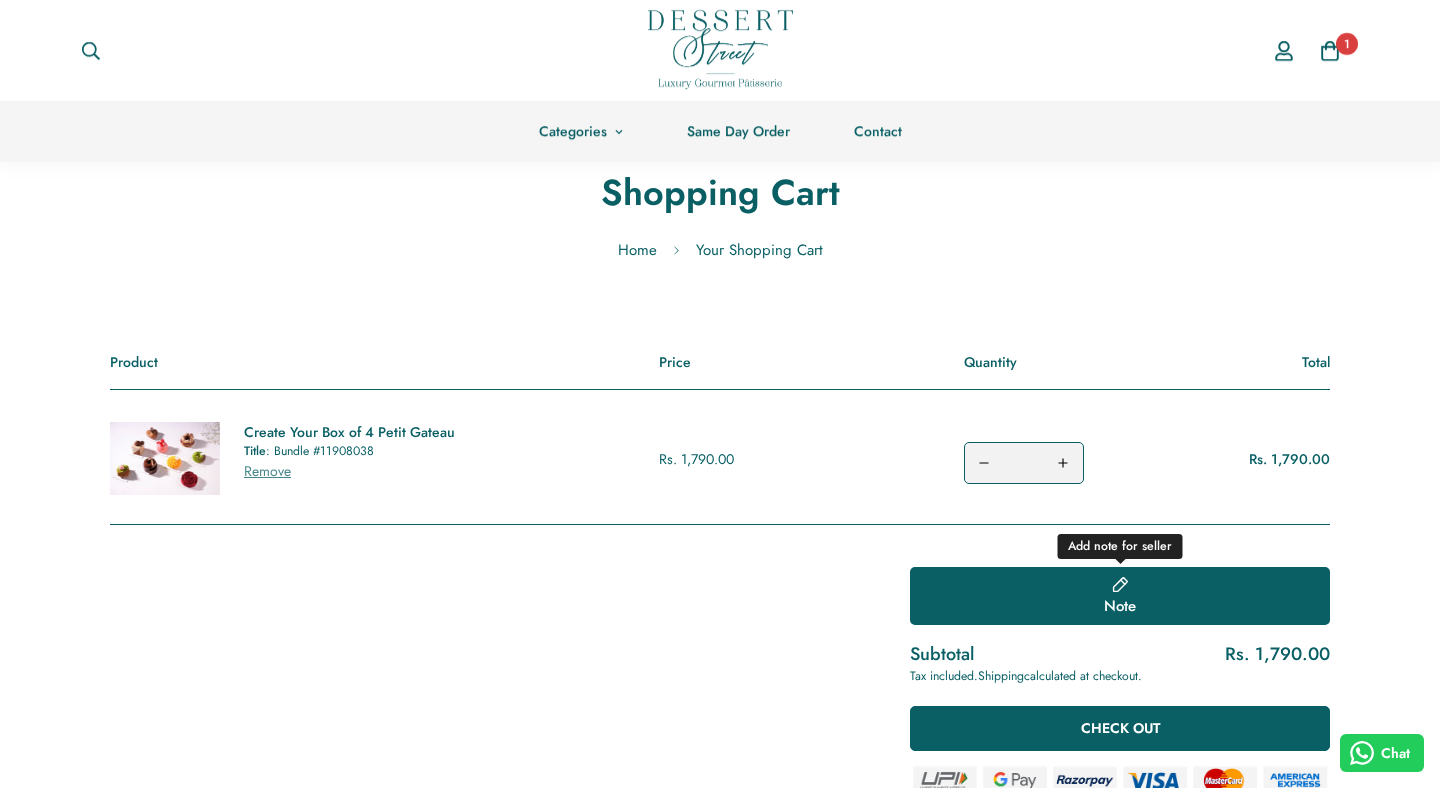click 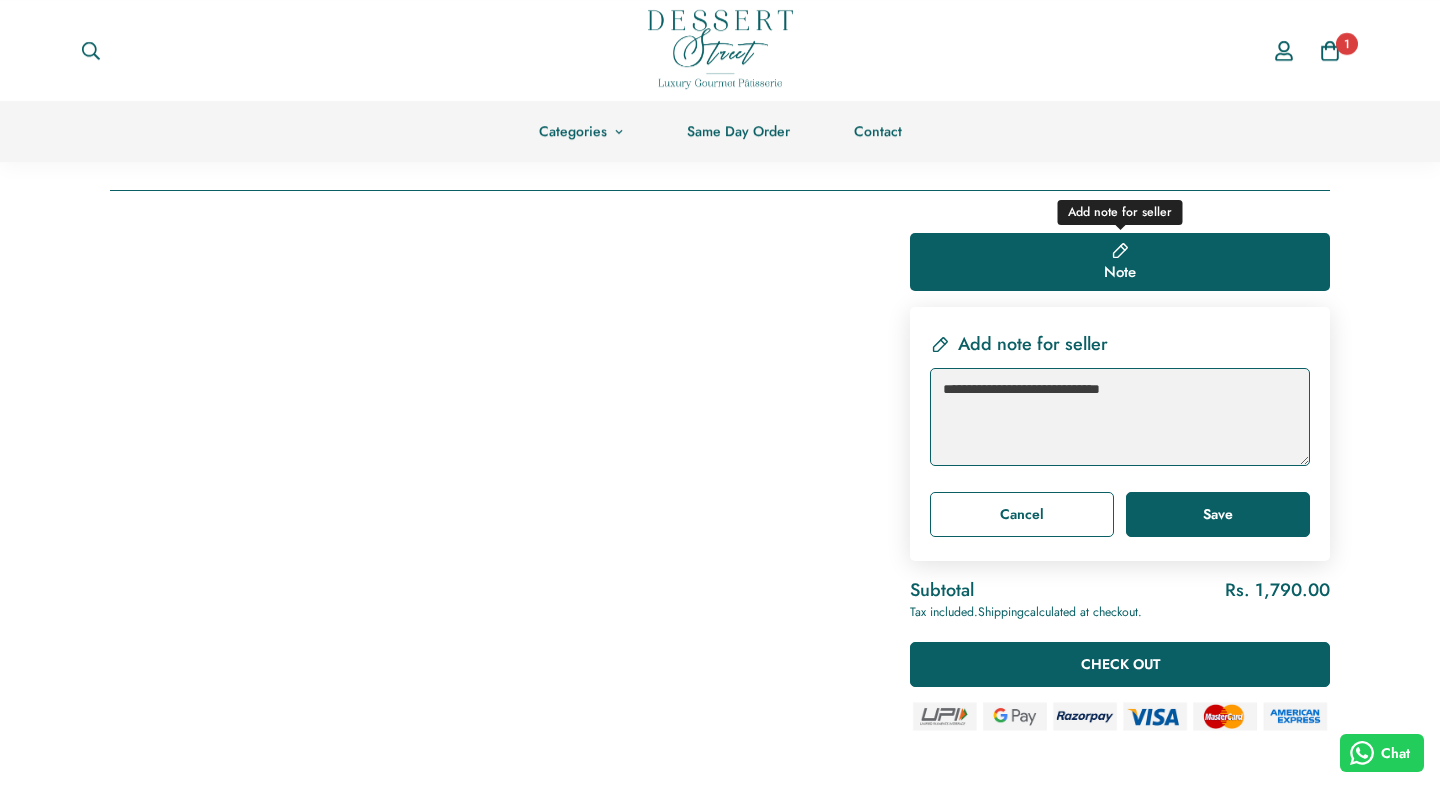 scroll, scrollTop: 525, scrollLeft: 0, axis: vertical 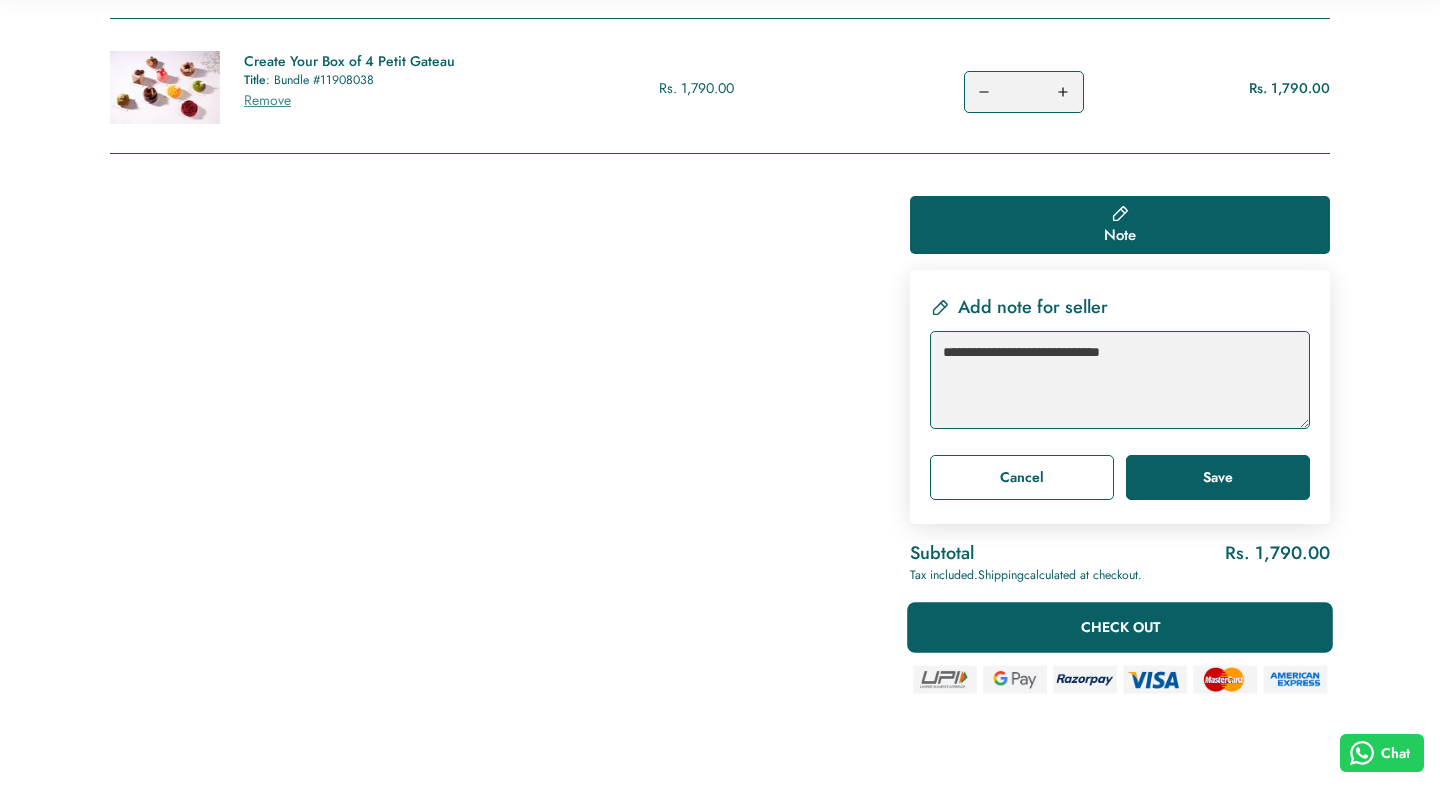 click on "CHECK OUT" at bounding box center [1120, 627] 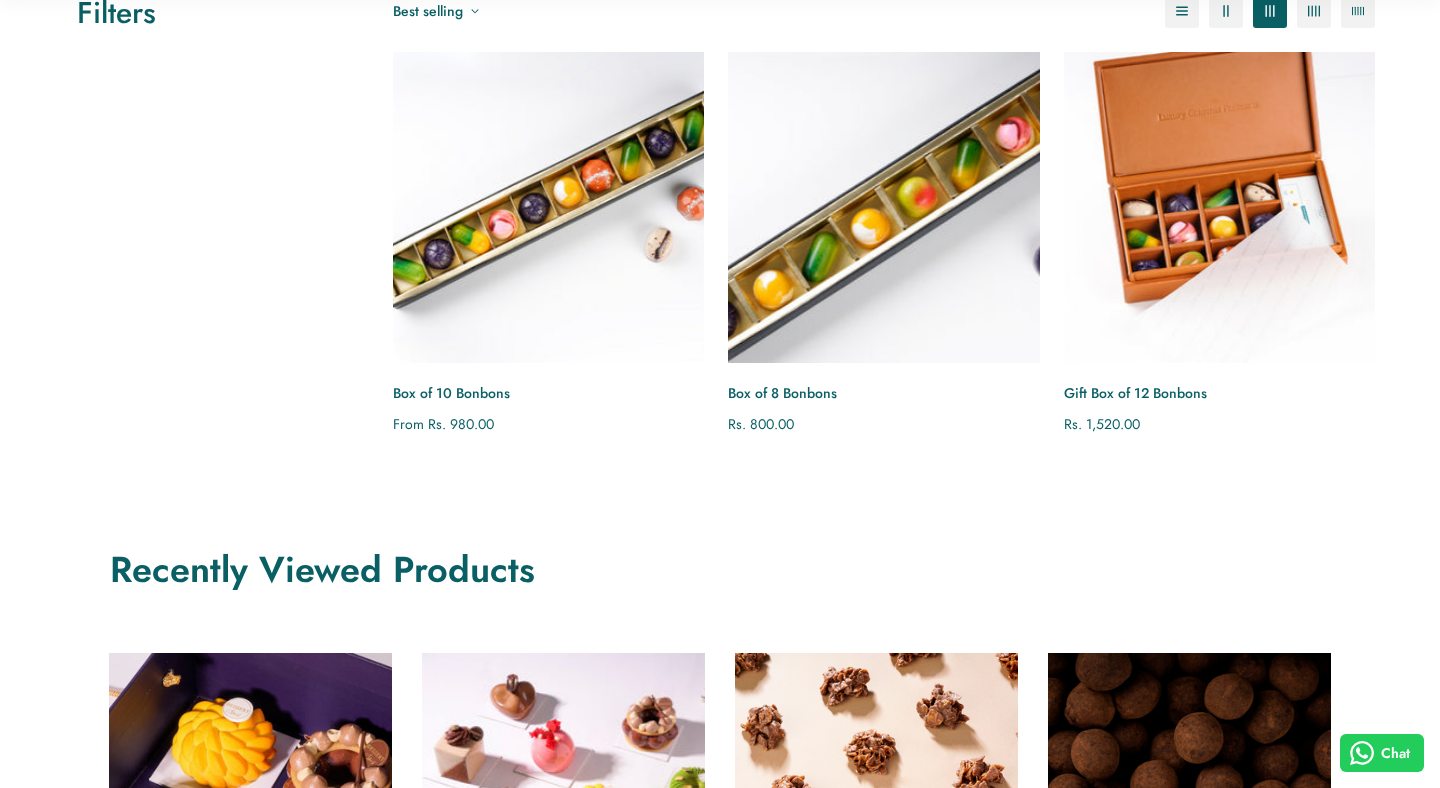 scroll, scrollTop: 302, scrollLeft: 0, axis: vertical 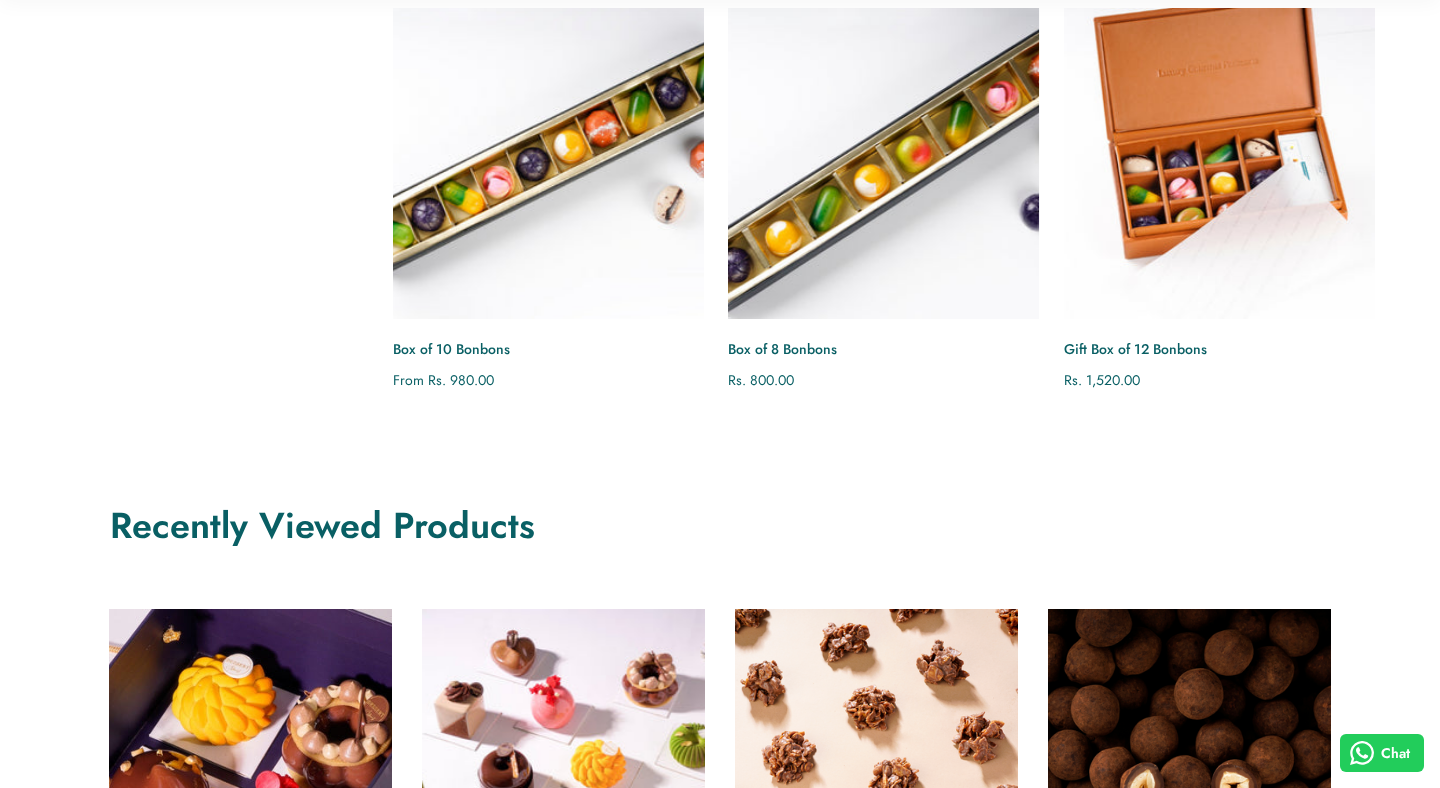 click at bounding box center (548, 163) 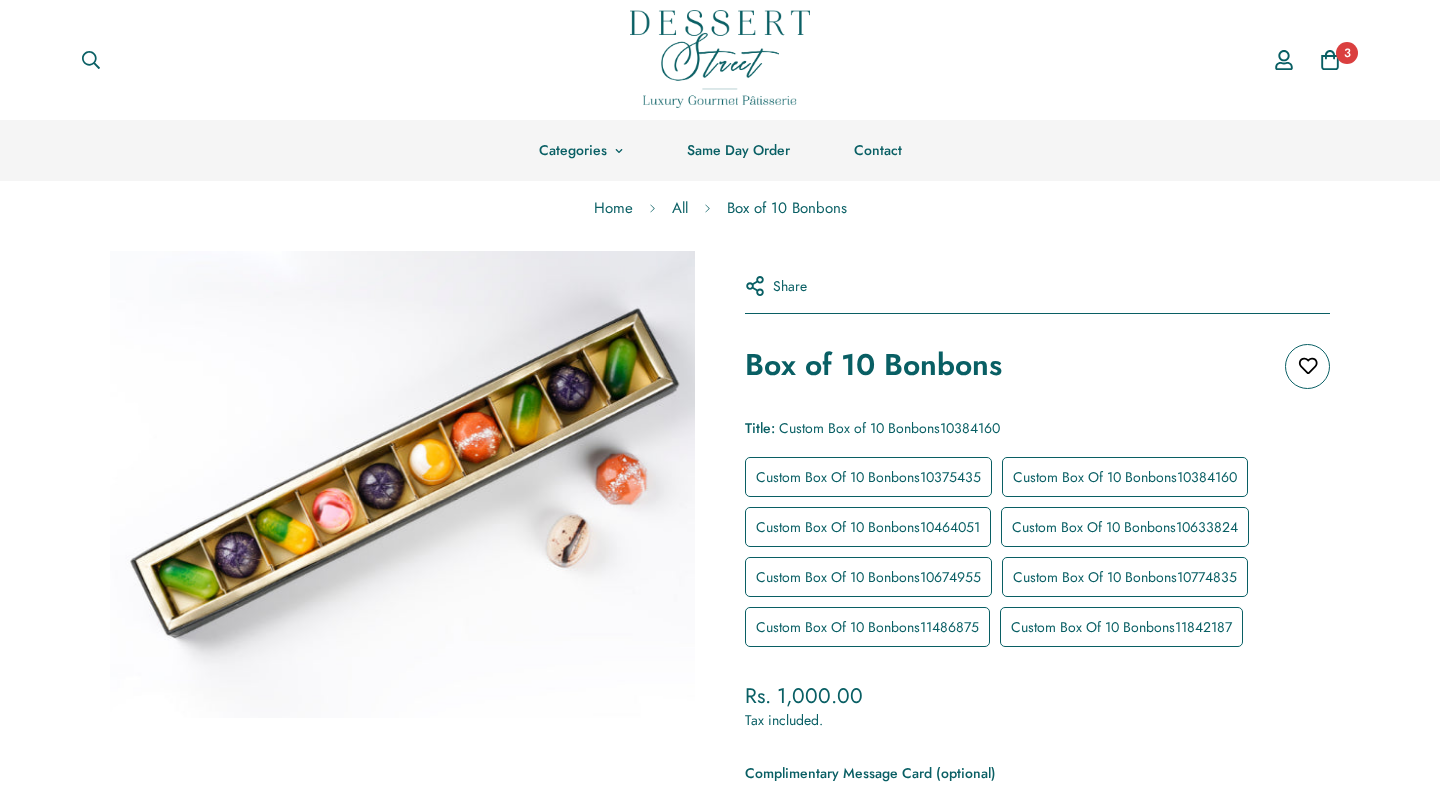 scroll, scrollTop: 0, scrollLeft: 0, axis: both 